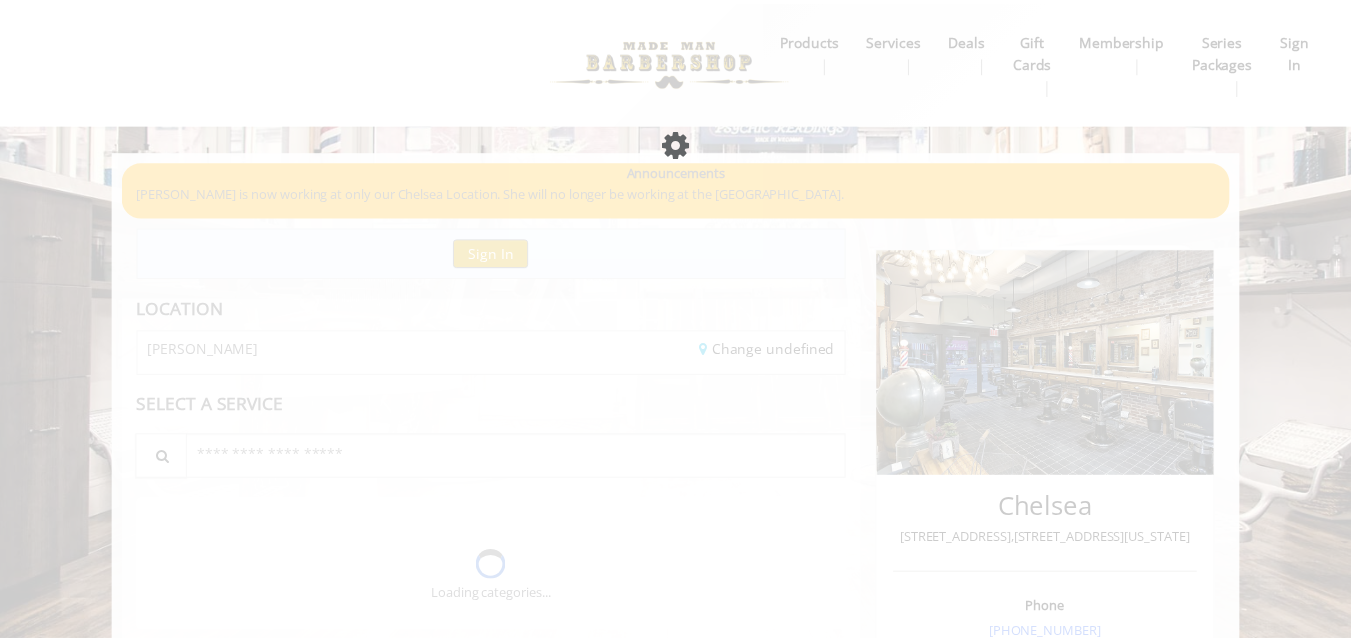 scroll, scrollTop: 0, scrollLeft: 0, axis: both 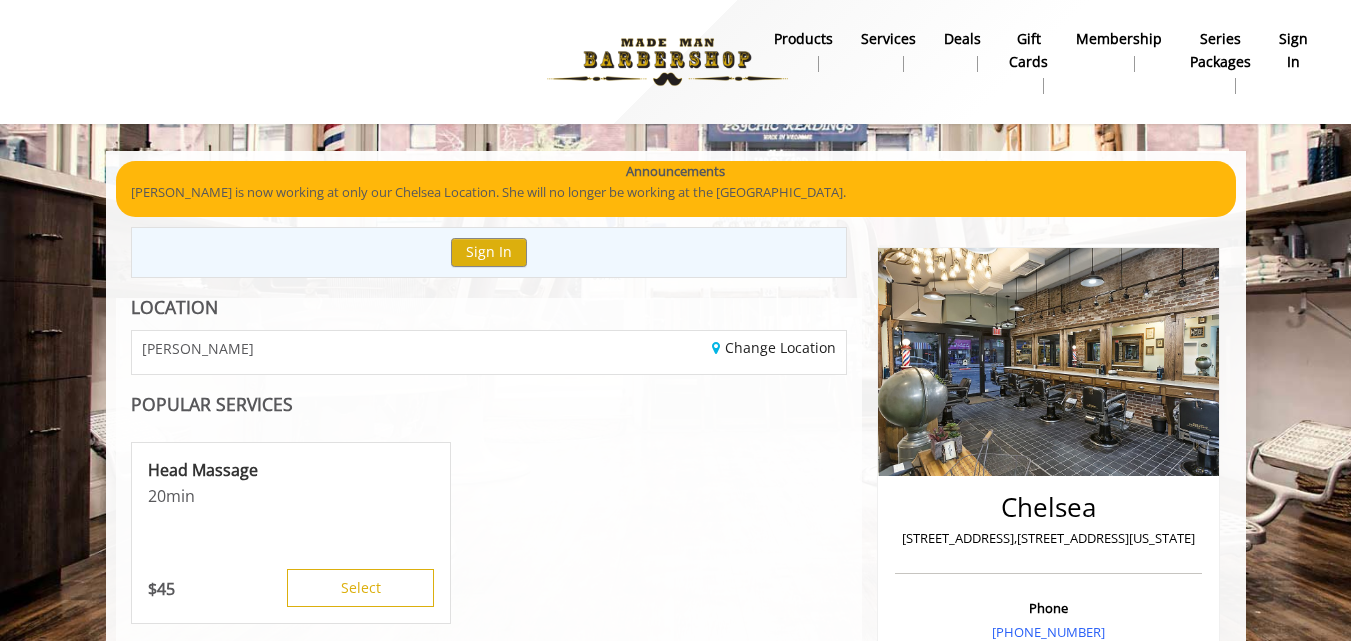 click on "sign in" at bounding box center (1293, 51) 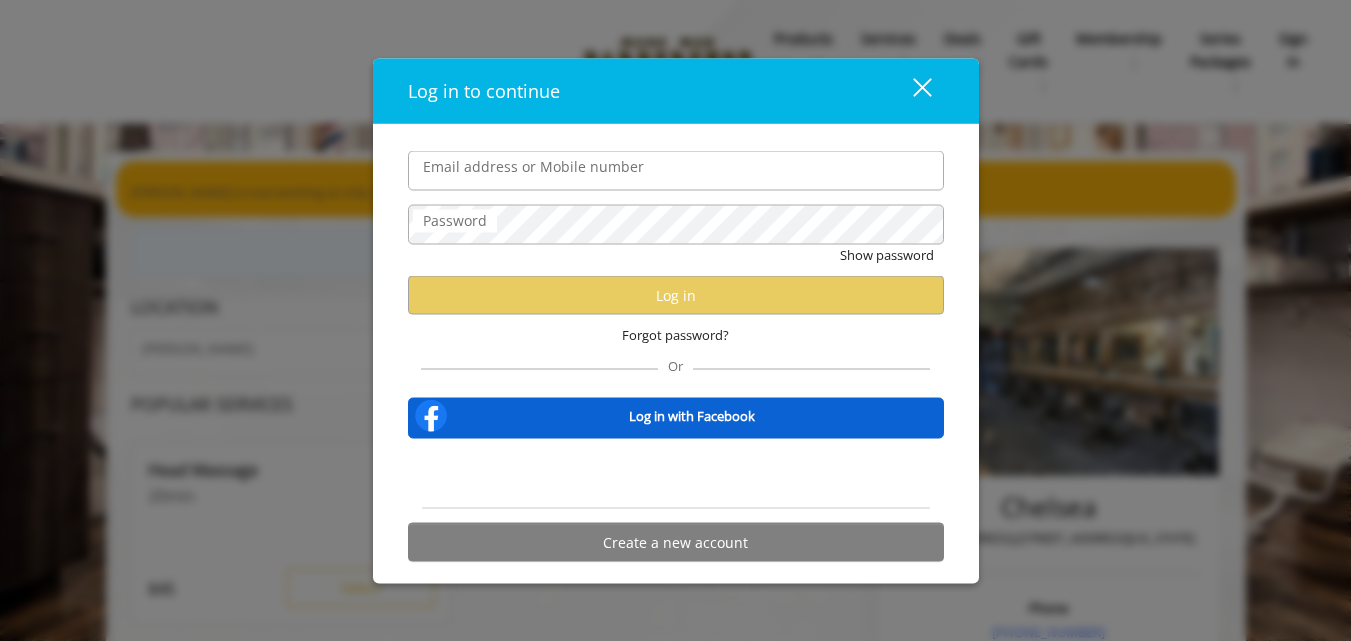click on "Email address or Mobile number" at bounding box center (676, 171) 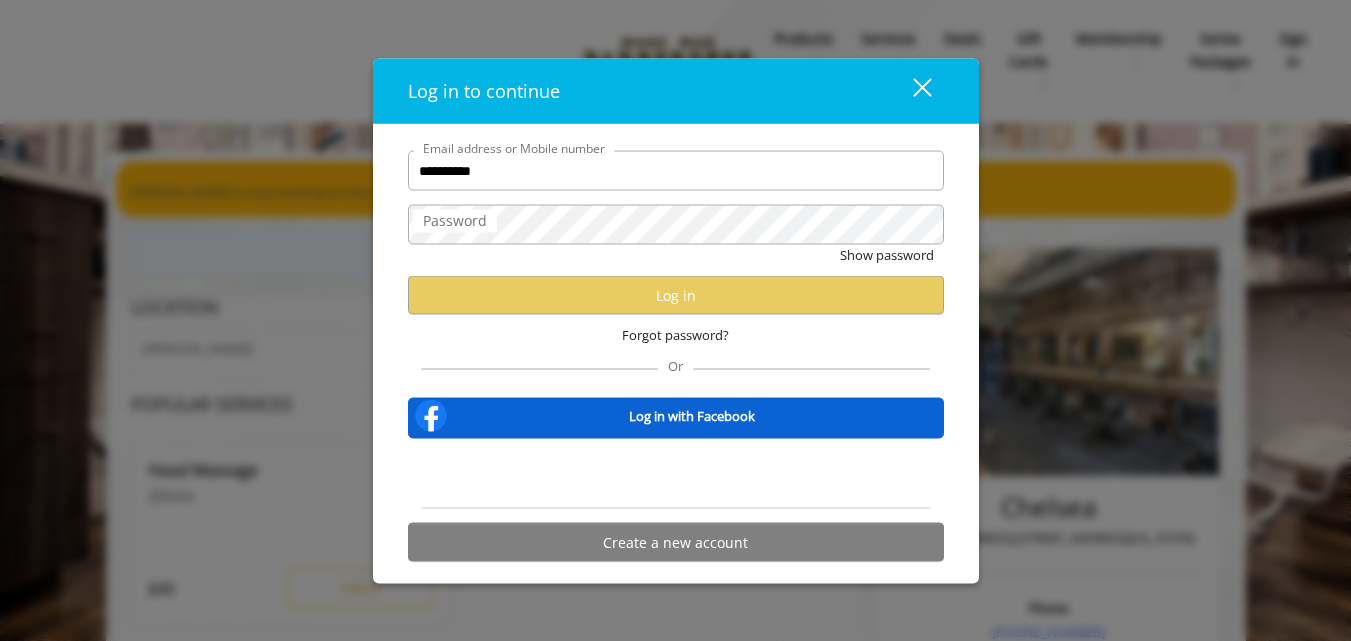 type on "**********" 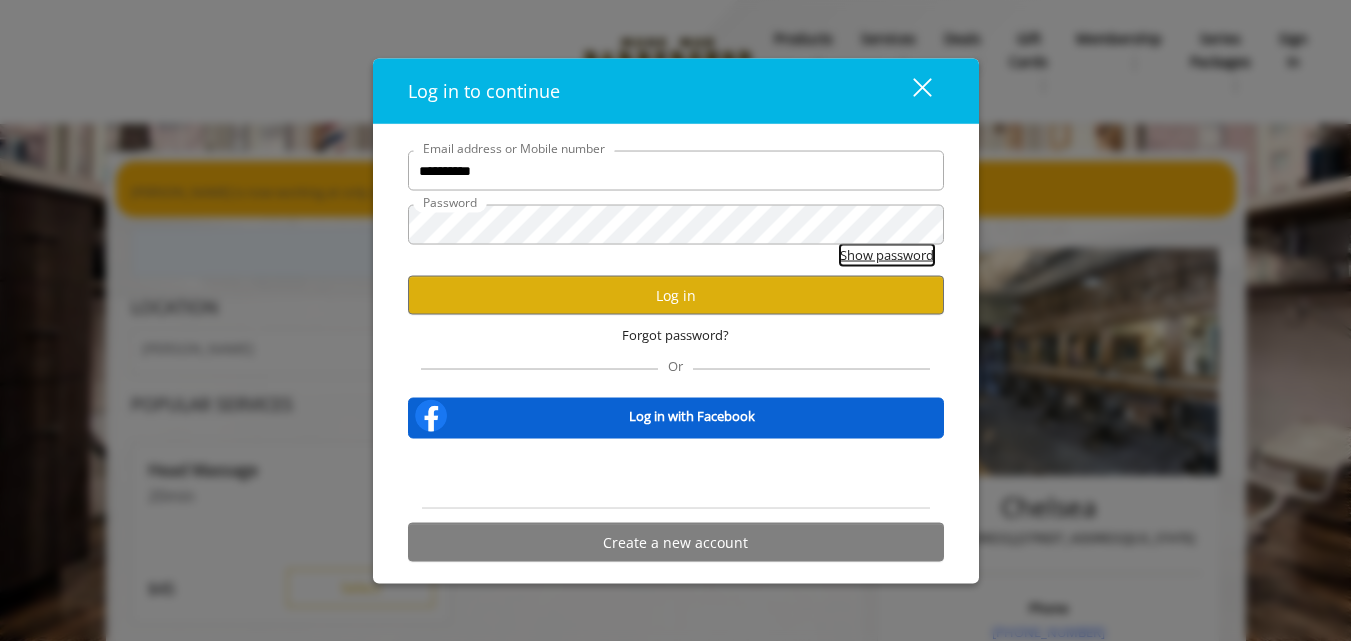 click on "Show password" at bounding box center [887, 255] 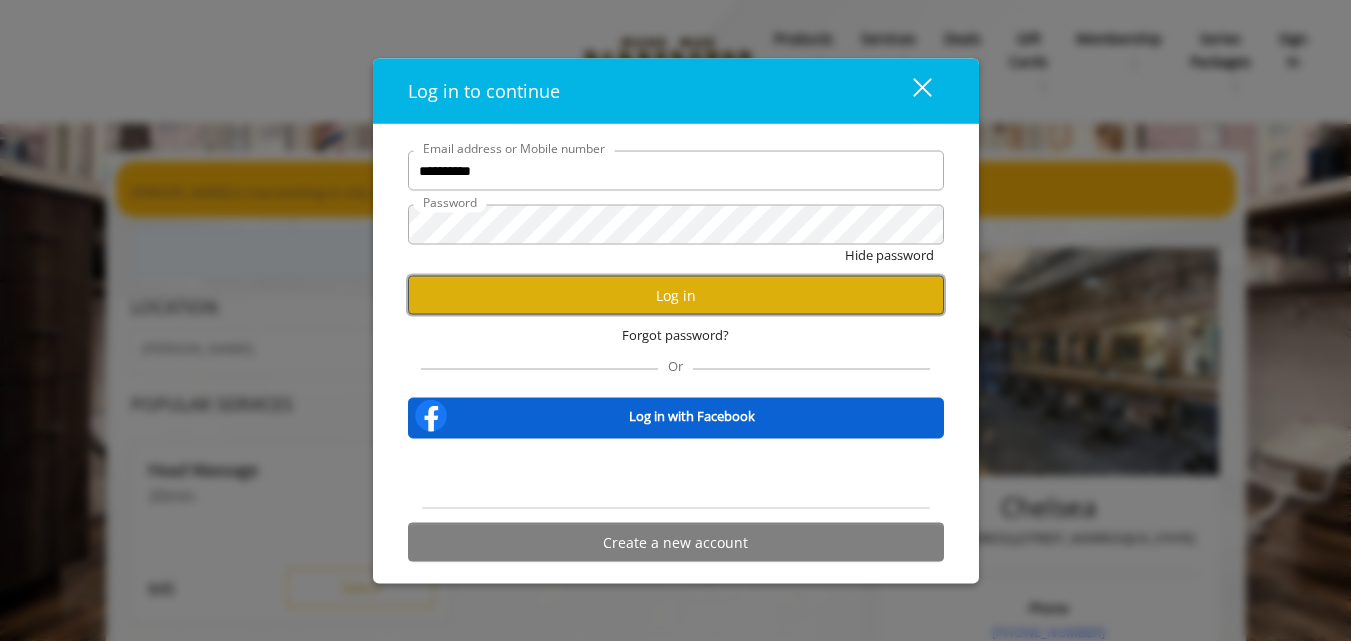 click on "Log in" at bounding box center [676, 295] 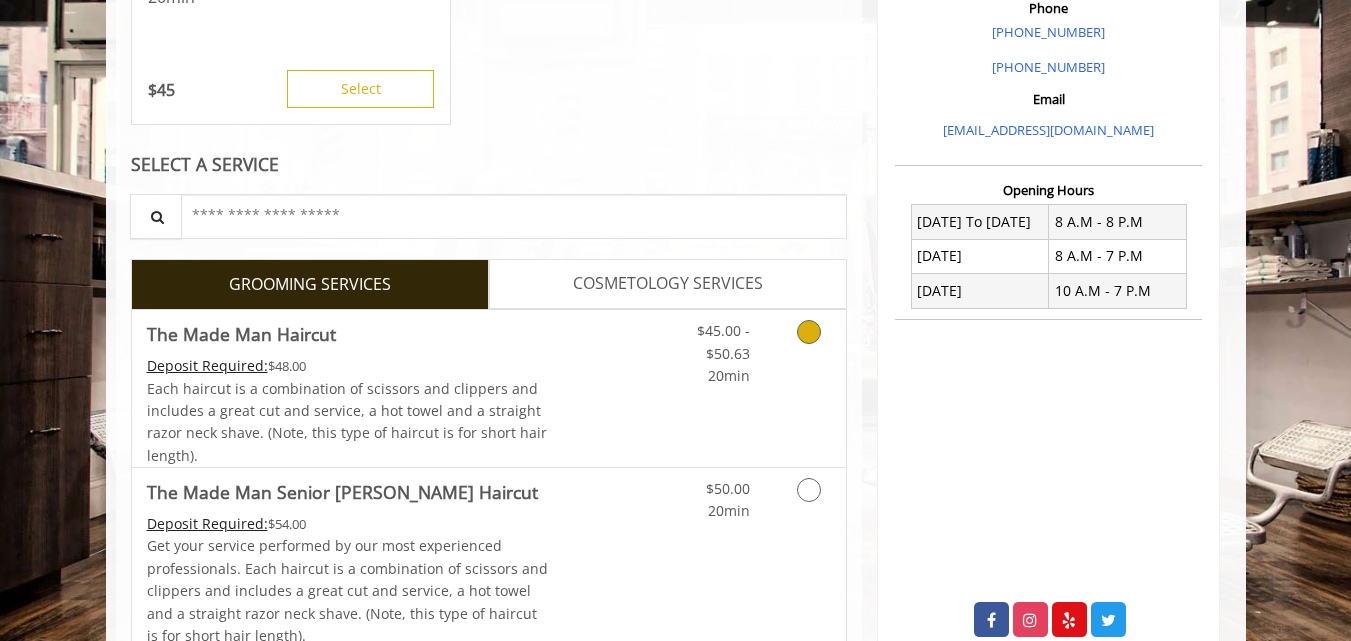scroll, scrollTop: 700, scrollLeft: 0, axis: vertical 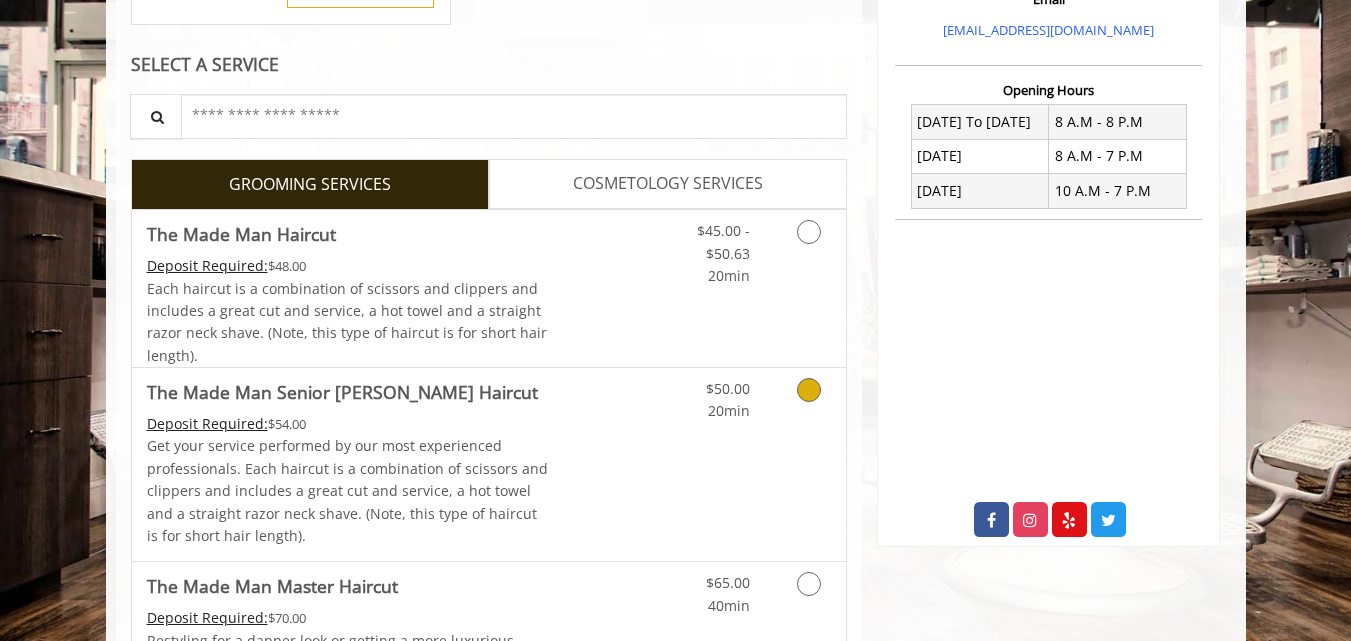 click at bounding box center [809, 390] 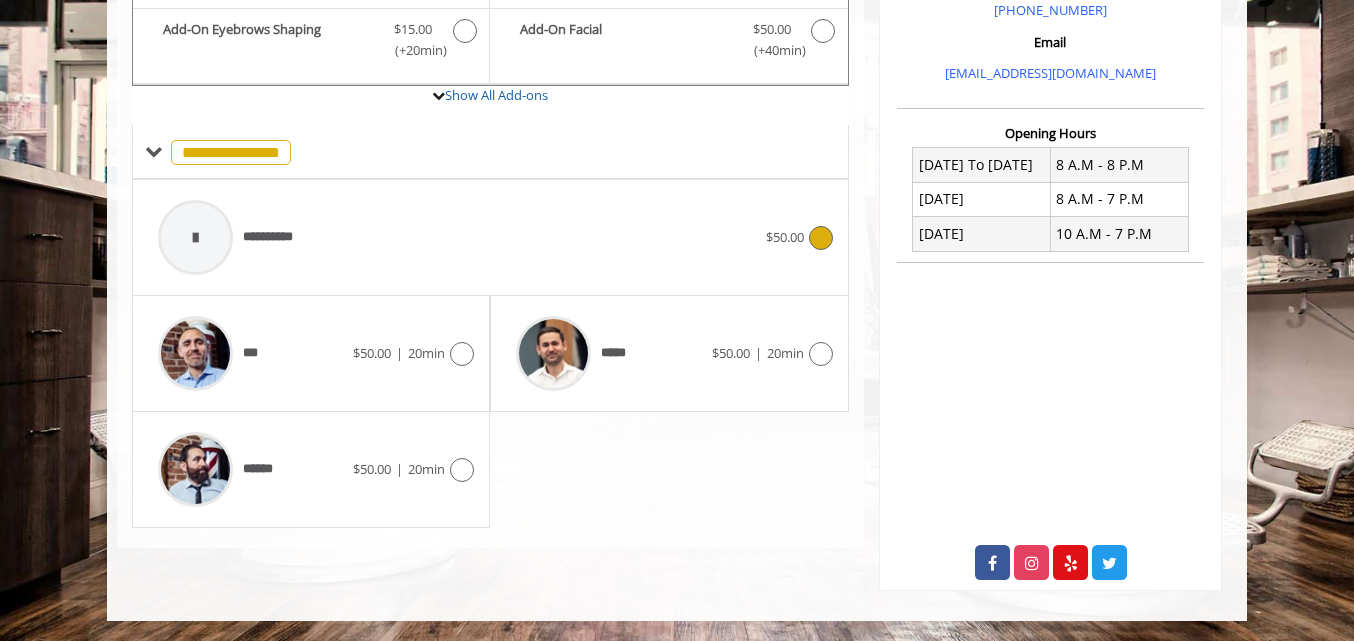 scroll, scrollTop: 557, scrollLeft: 0, axis: vertical 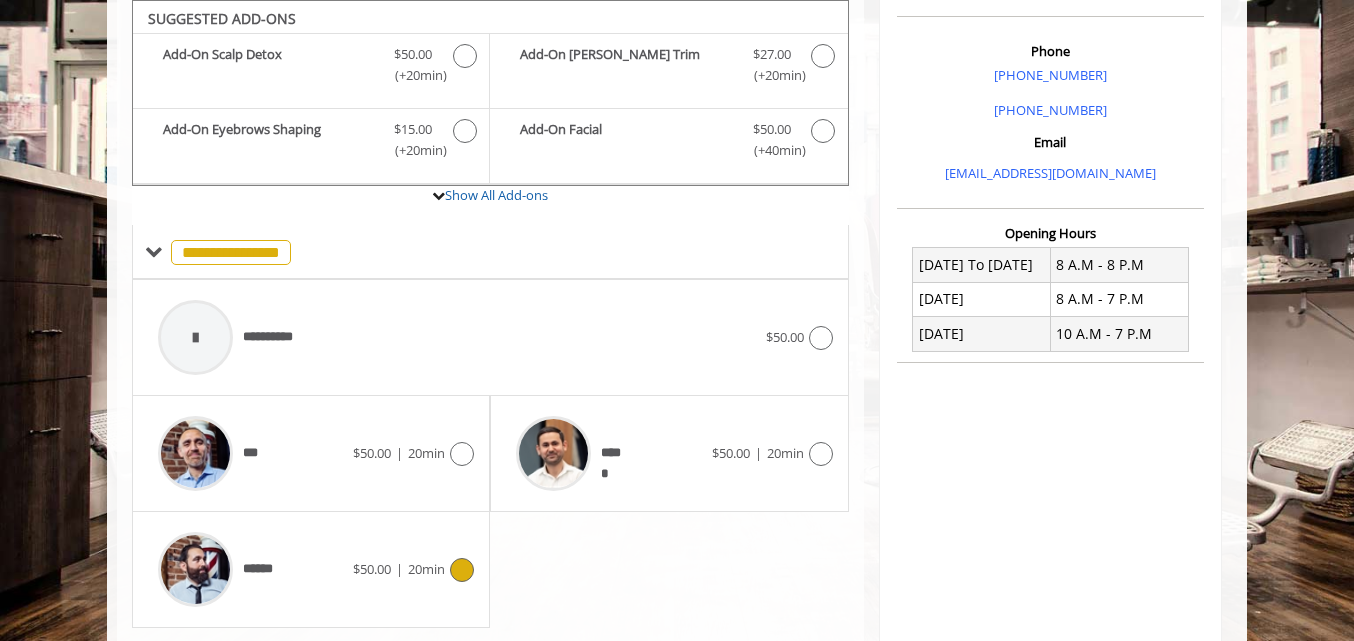 click at bounding box center [462, 570] 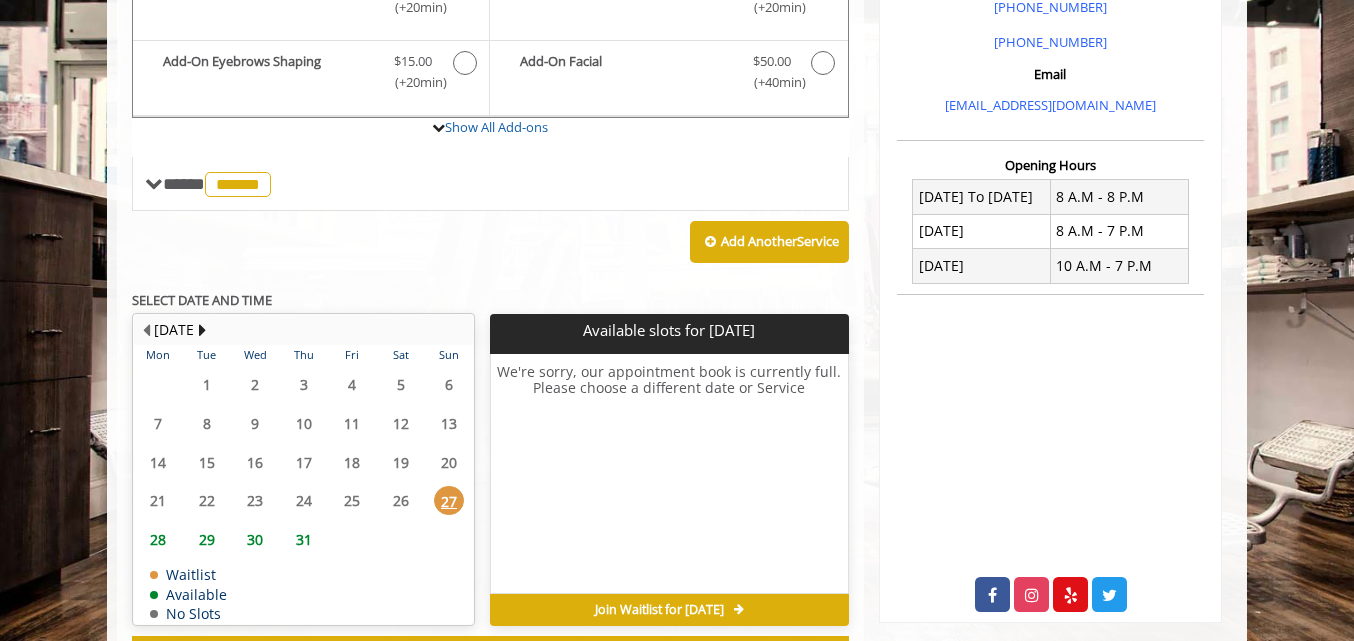 scroll, scrollTop: 658, scrollLeft: 0, axis: vertical 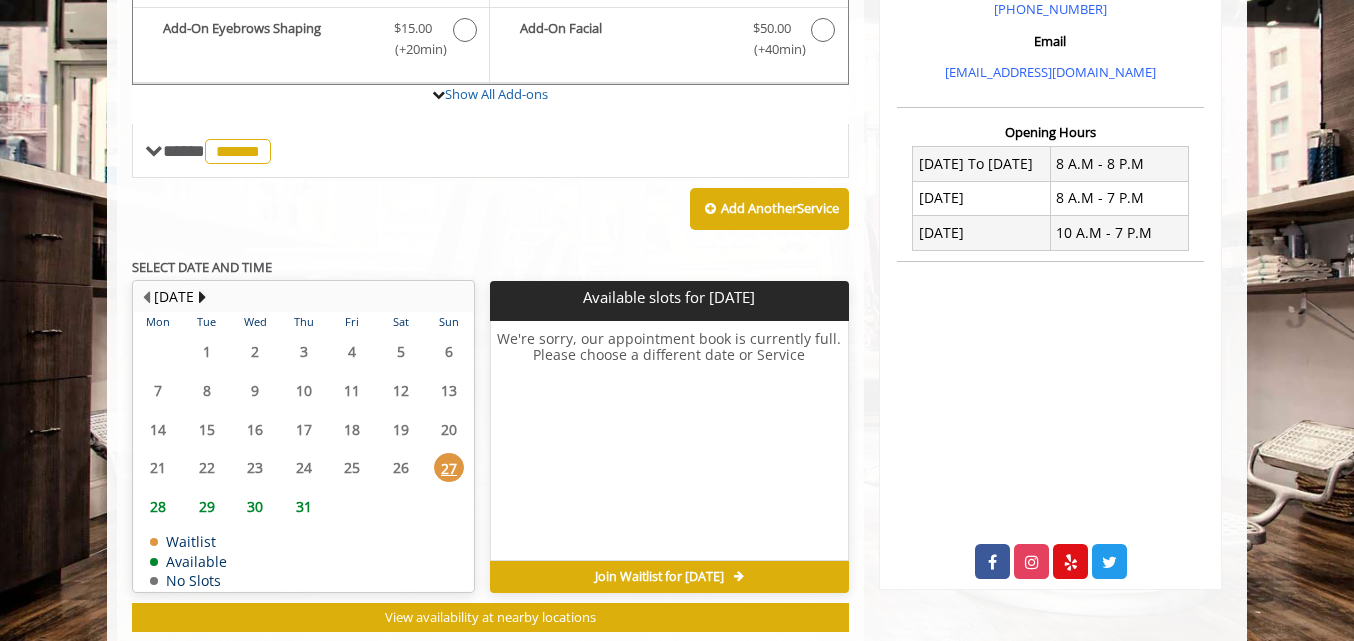 click on "28" 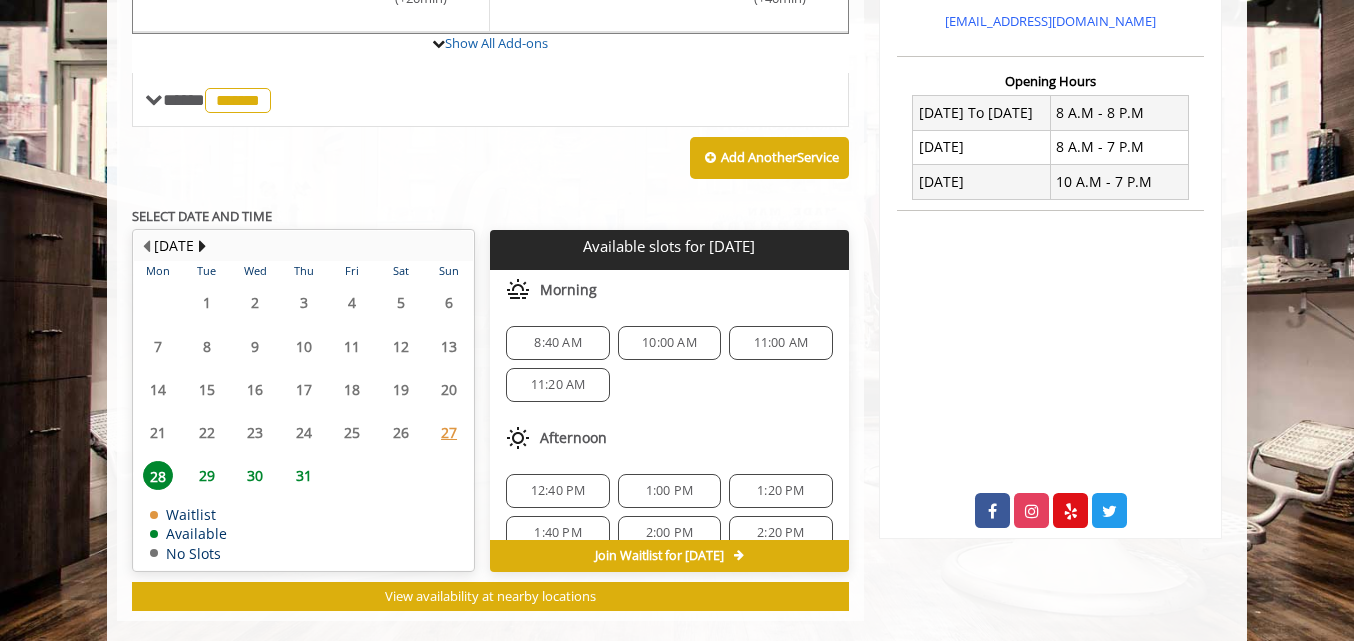 scroll, scrollTop: 739, scrollLeft: 0, axis: vertical 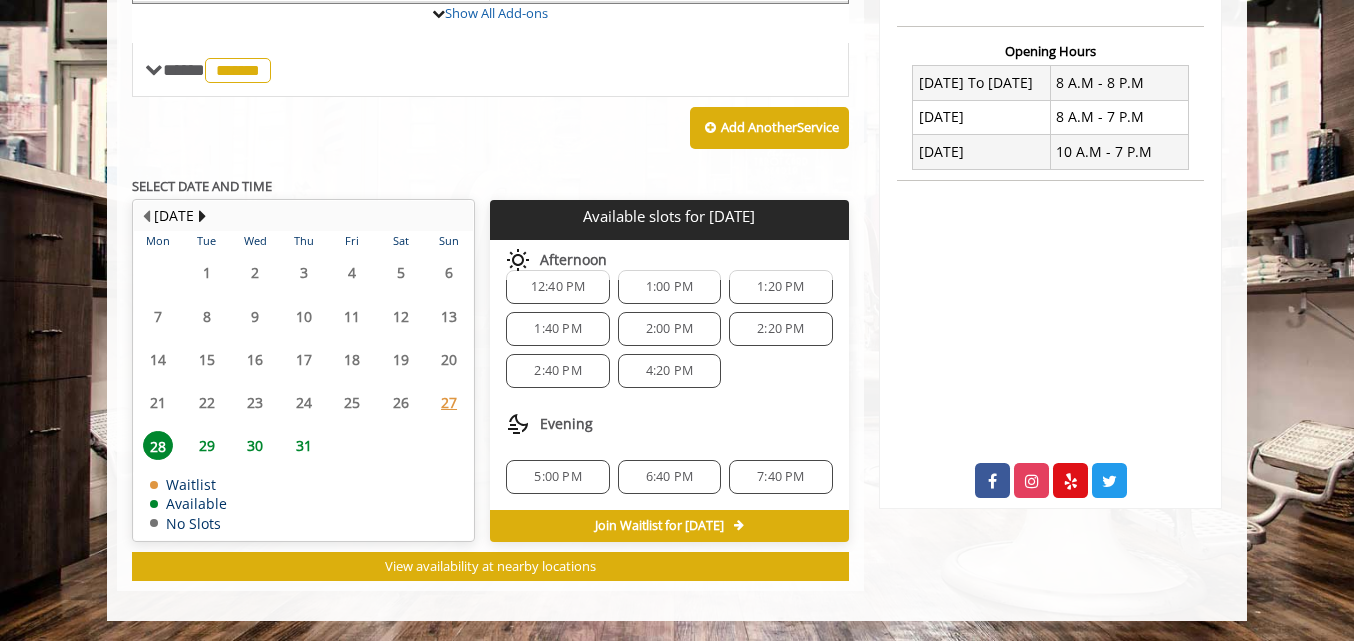 click on "6:40 PM" 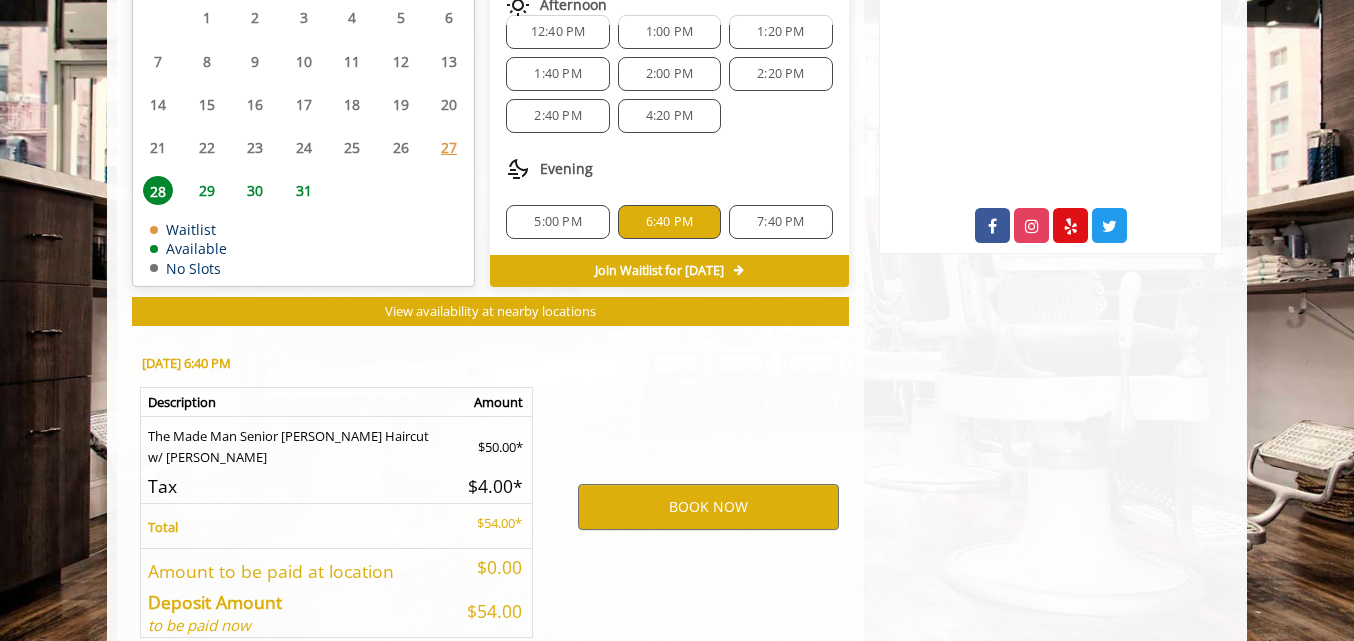 scroll, scrollTop: 1100, scrollLeft: 0, axis: vertical 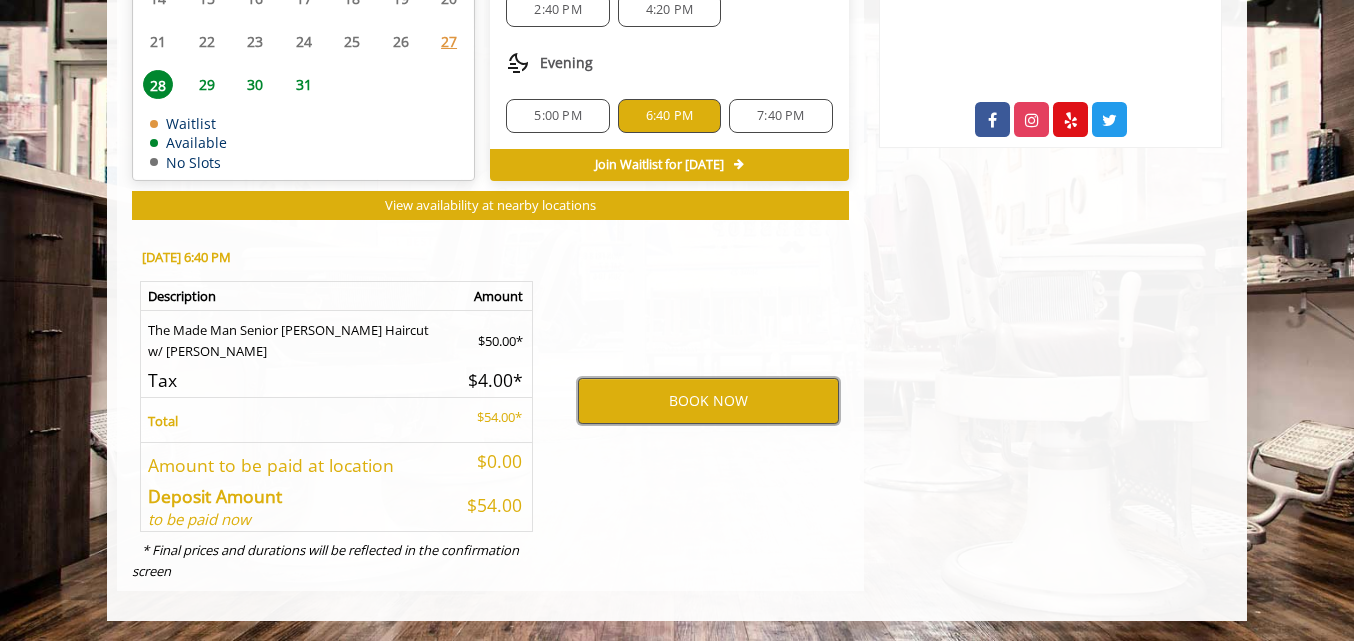 click on "BOOK NOW" at bounding box center [708, 401] 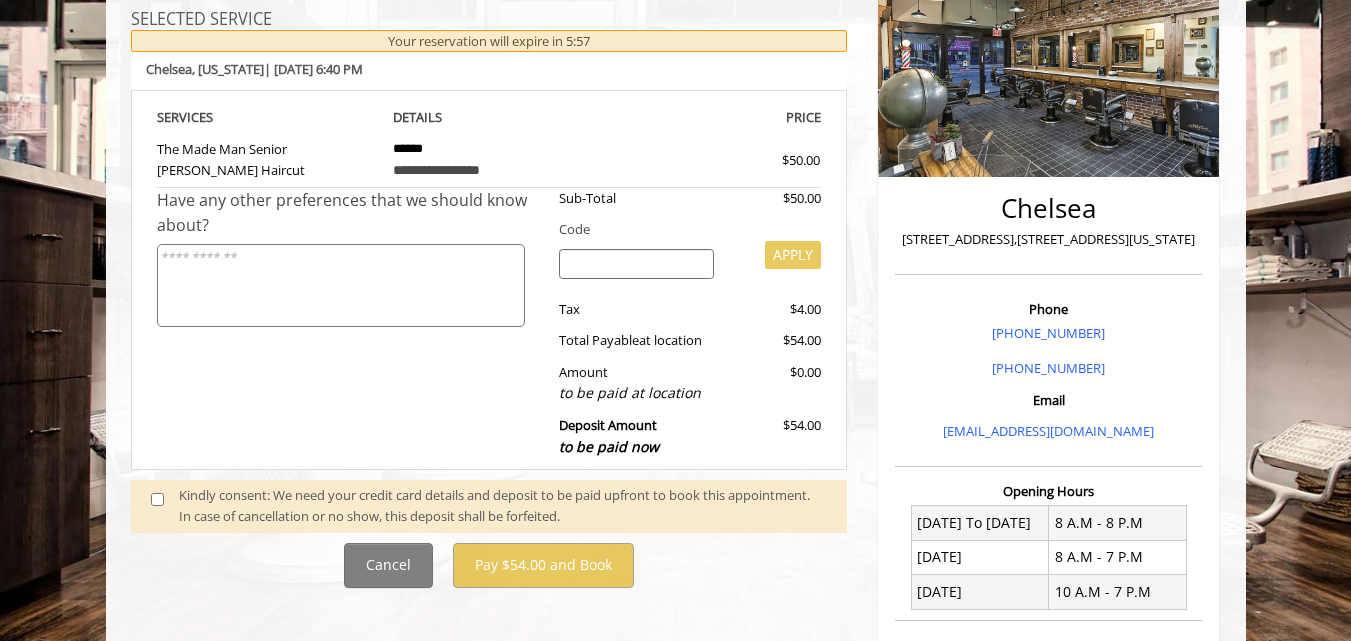 scroll, scrollTop: 300, scrollLeft: 0, axis: vertical 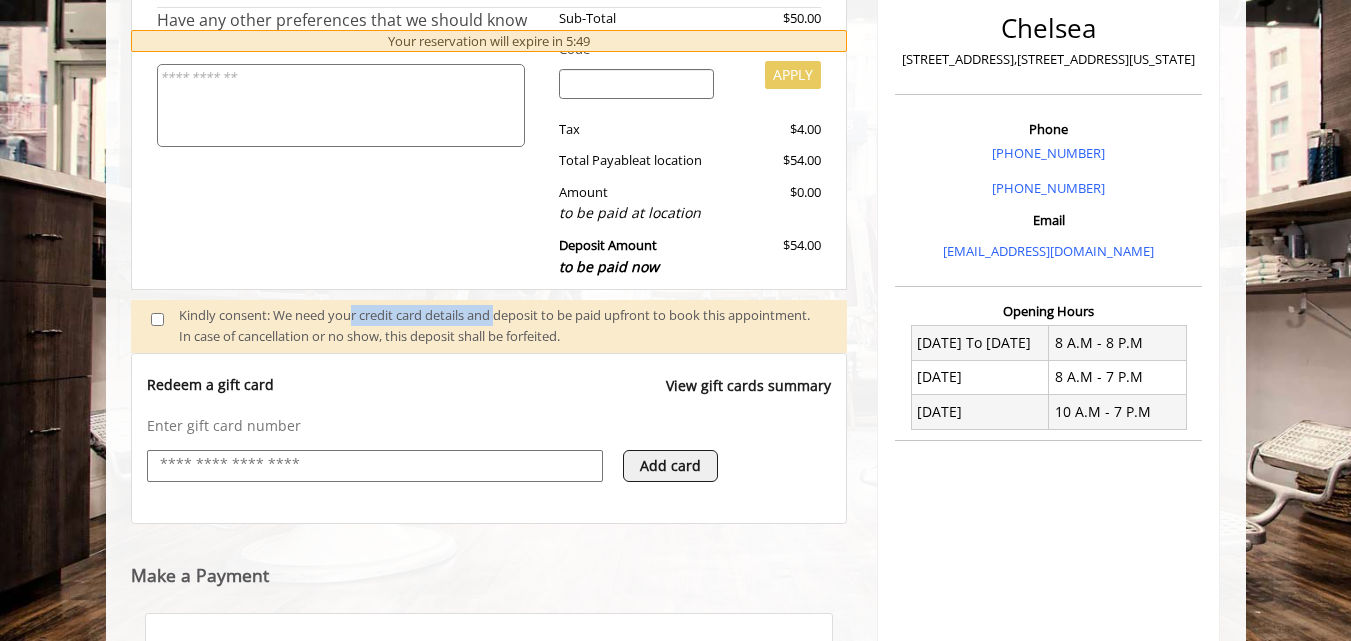 drag, startPoint x: 357, startPoint y: 318, endPoint x: 503, endPoint y: 318, distance: 146 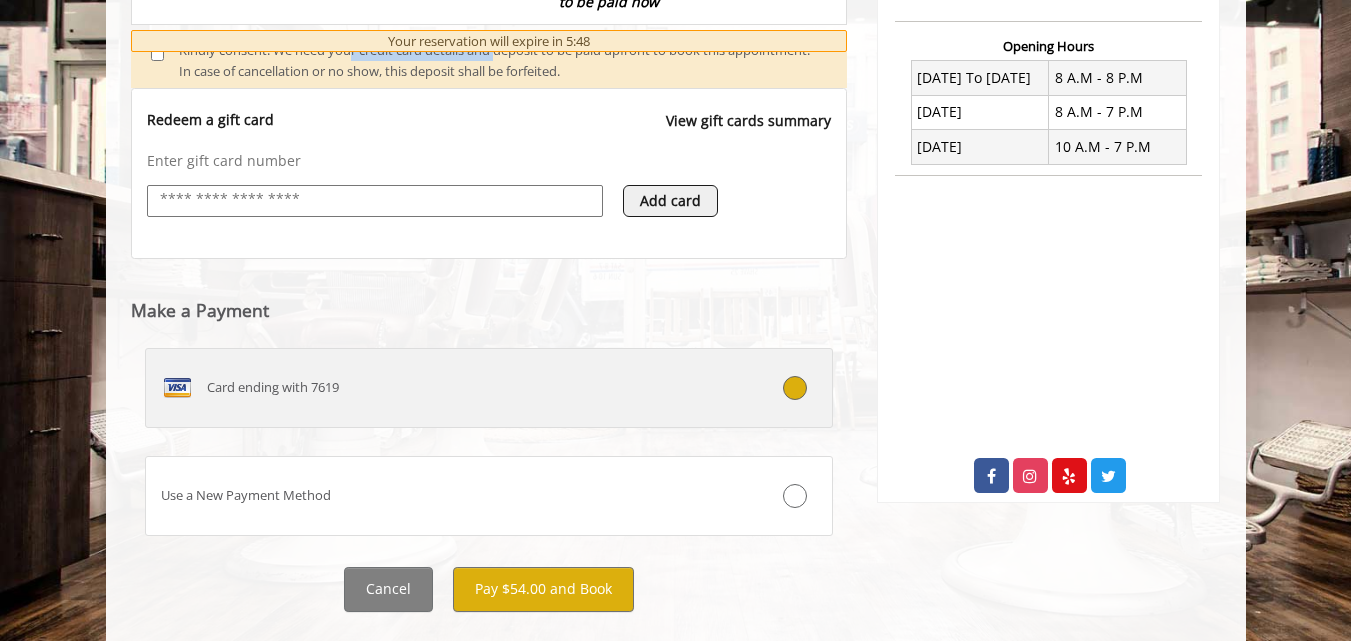scroll, scrollTop: 779, scrollLeft: 0, axis: vertical 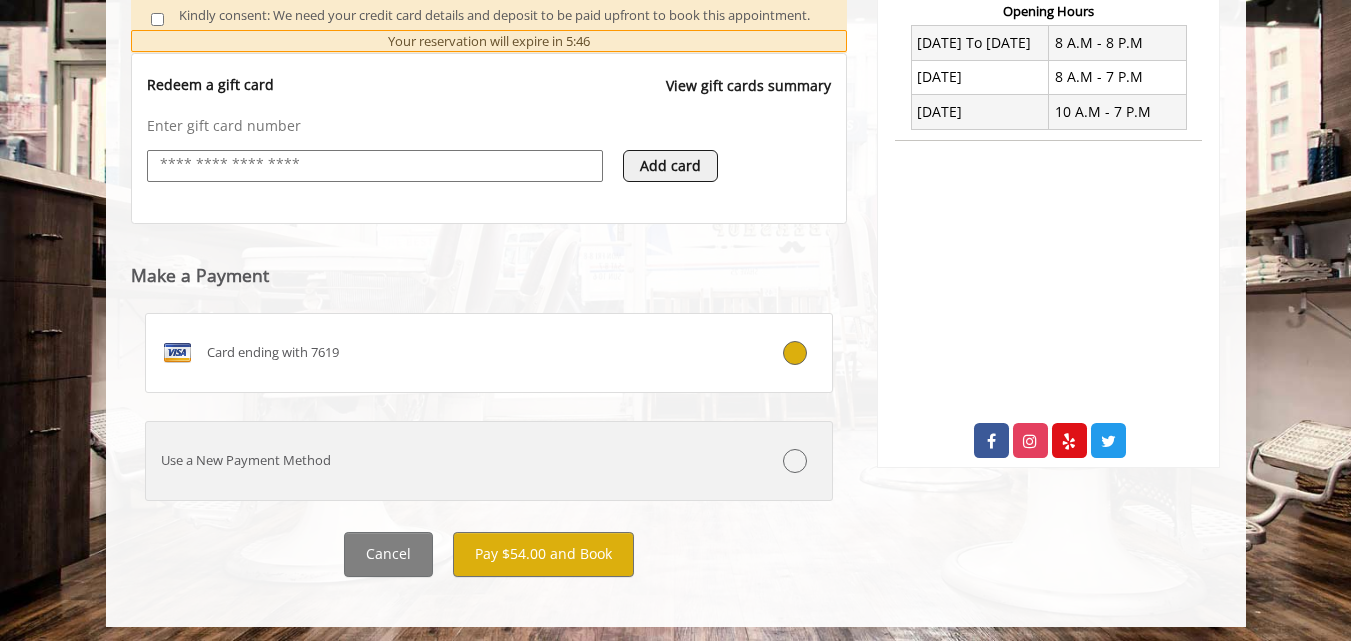 click at bounding box center [795, 461] 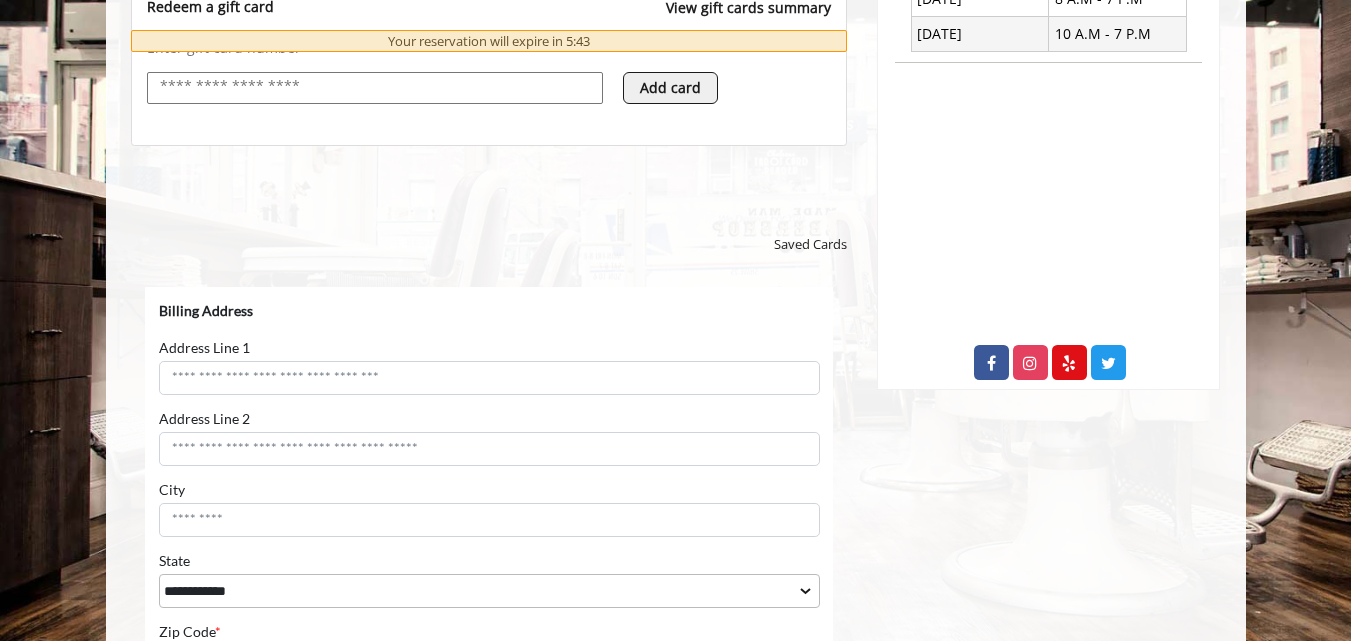 scroll, scrollTop: 879, scrollLeft: 0, axis: vertical 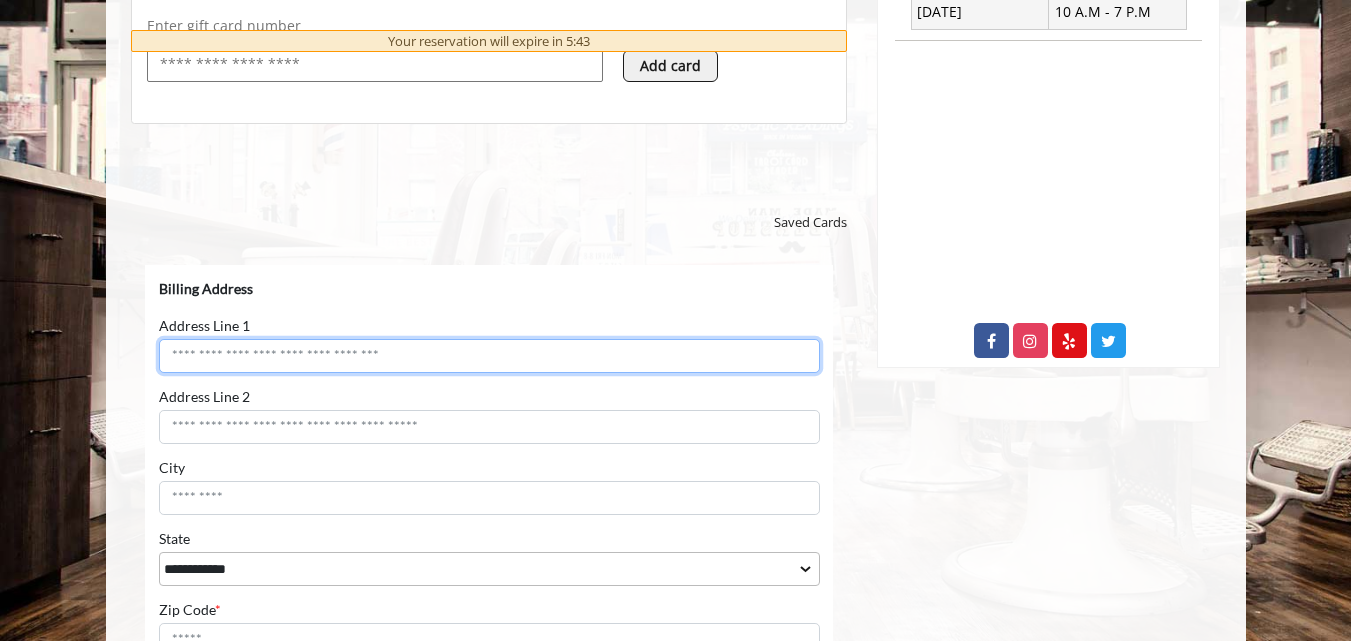 click on "Address Line 1" at bounding box center [488, 355] 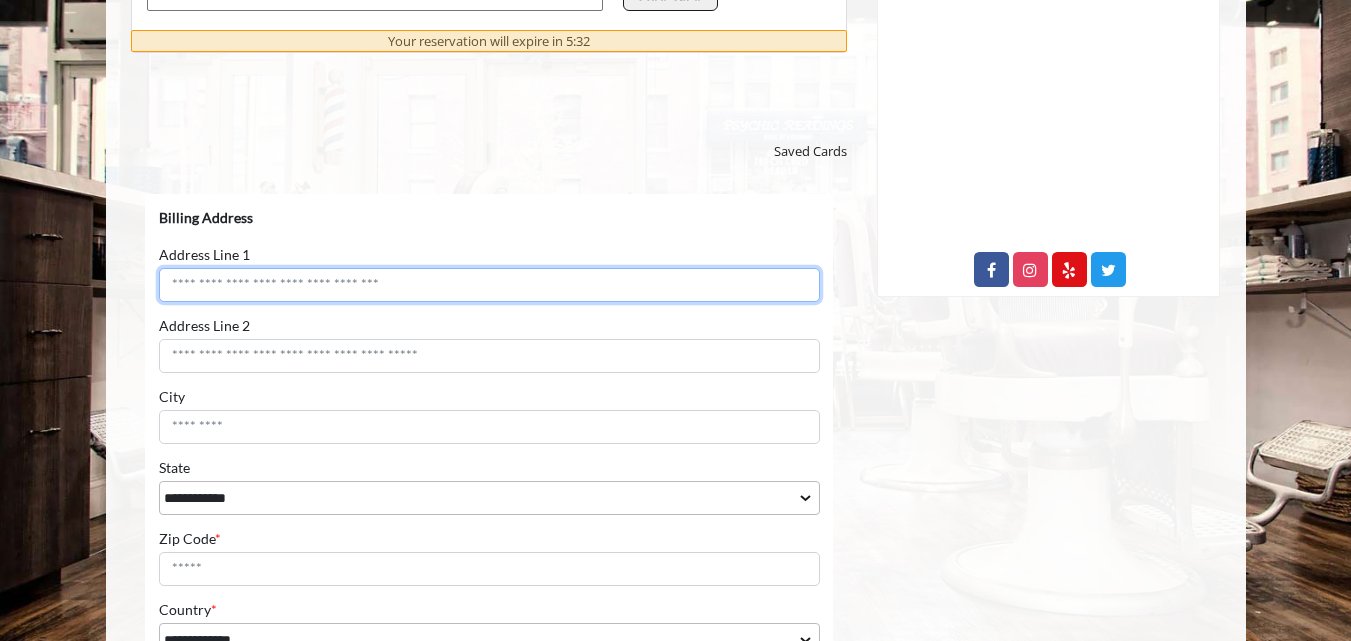 scroll, scrollTop: 979, scrollLeft: 0, axis: vertical 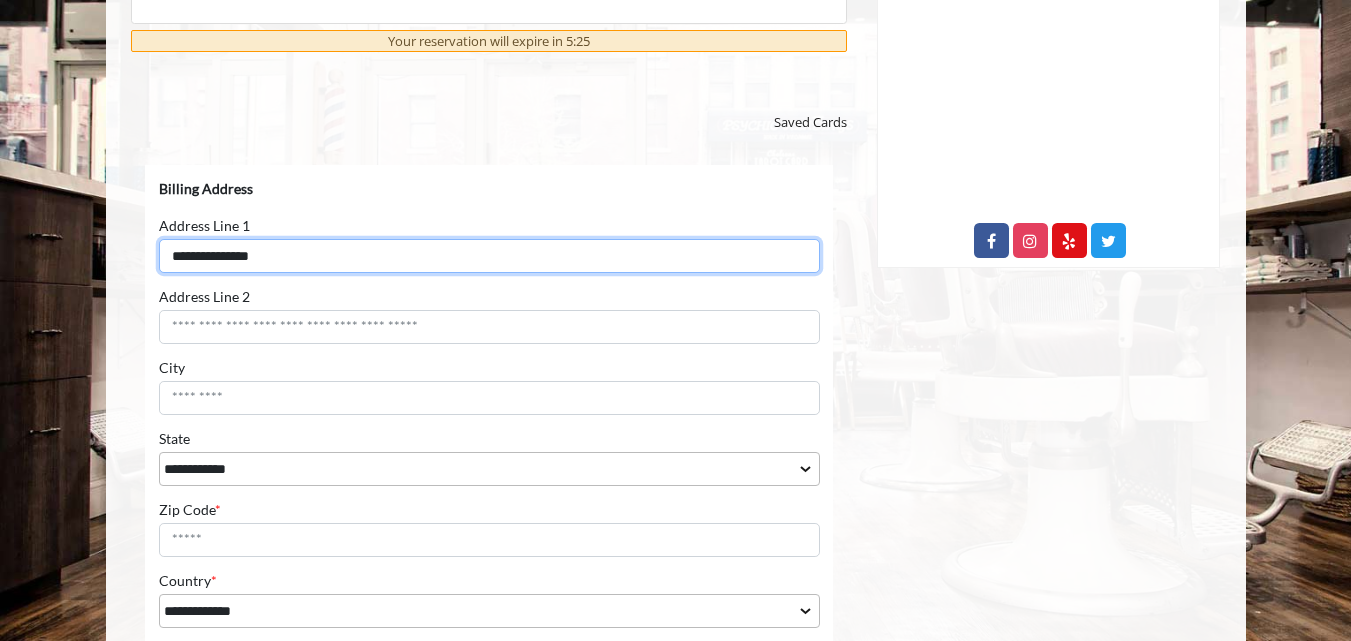type on "**********" 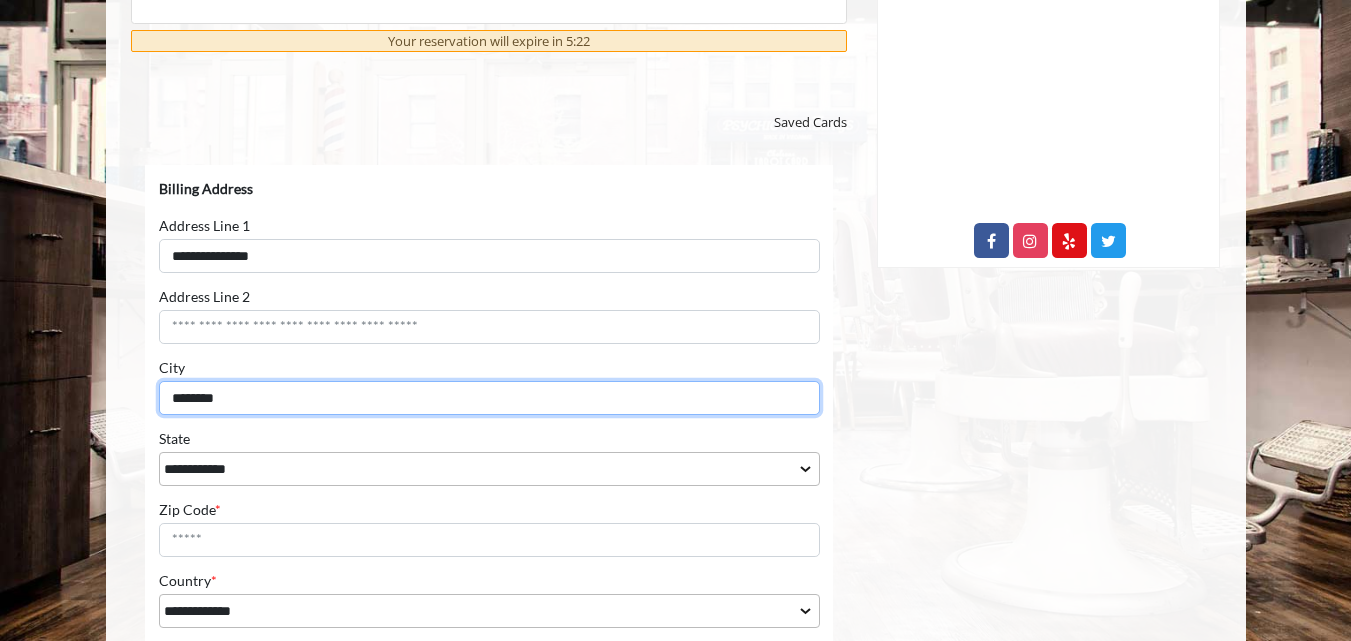 type on "********" 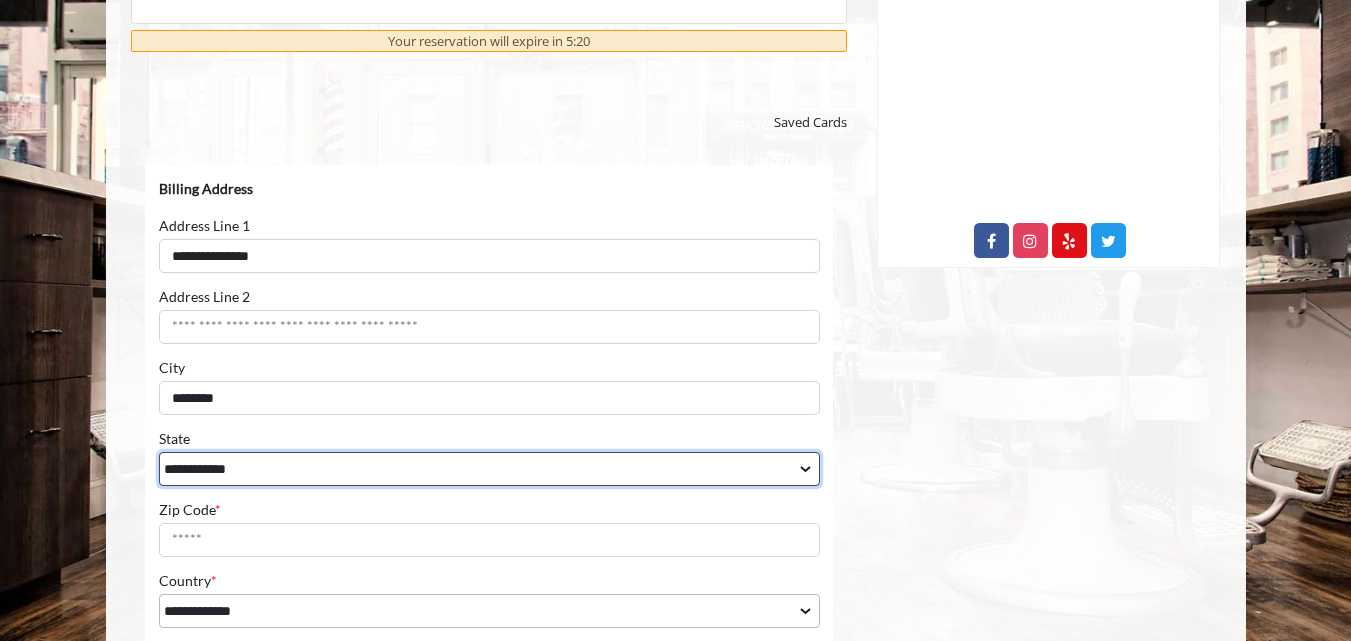 select on "**" 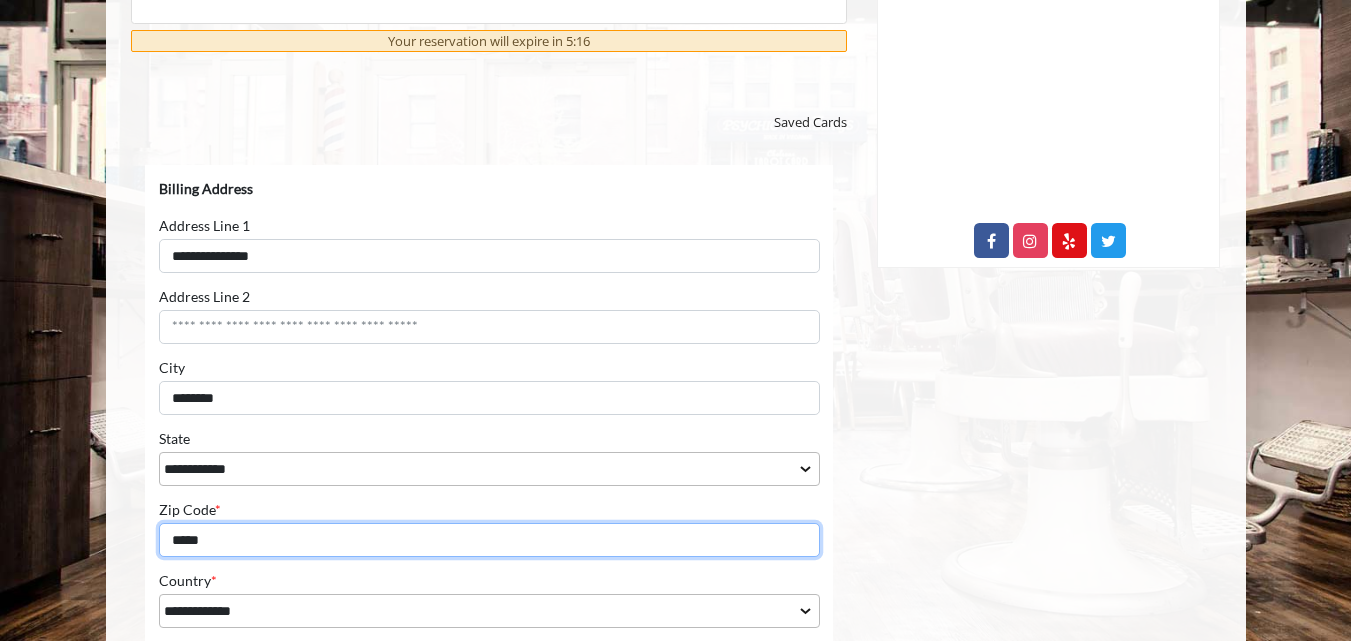type on "*****" 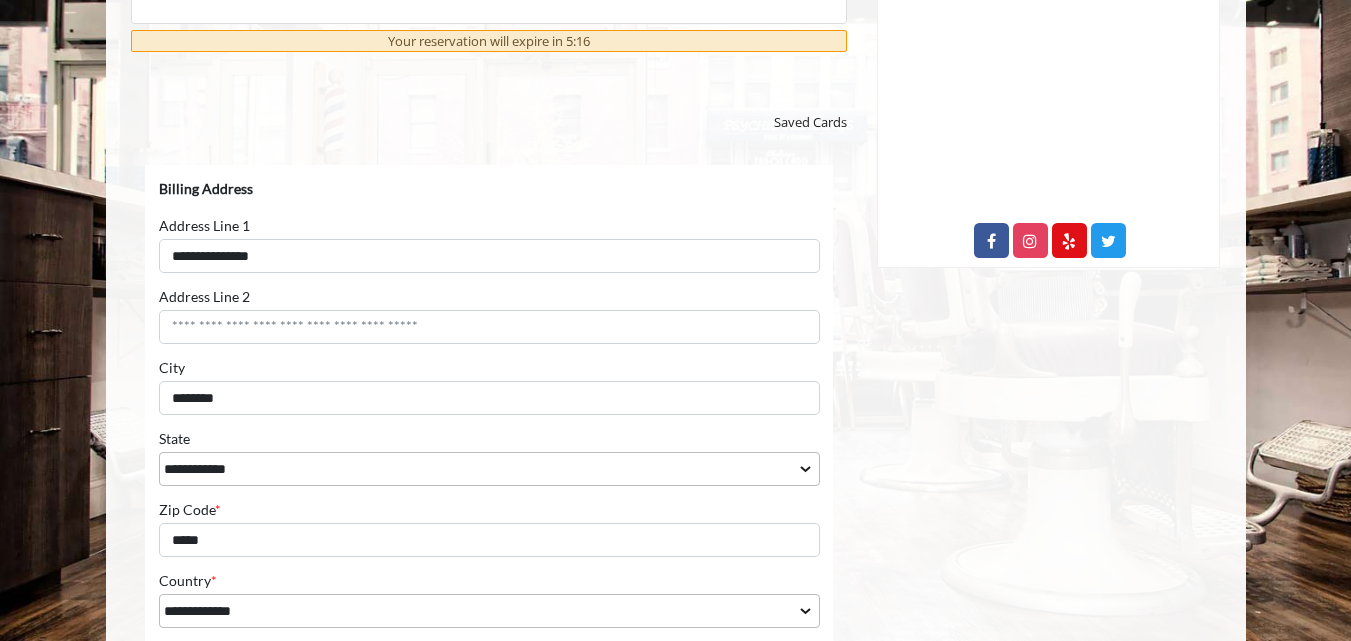 click on "**********" at bounding box center [488, 403] 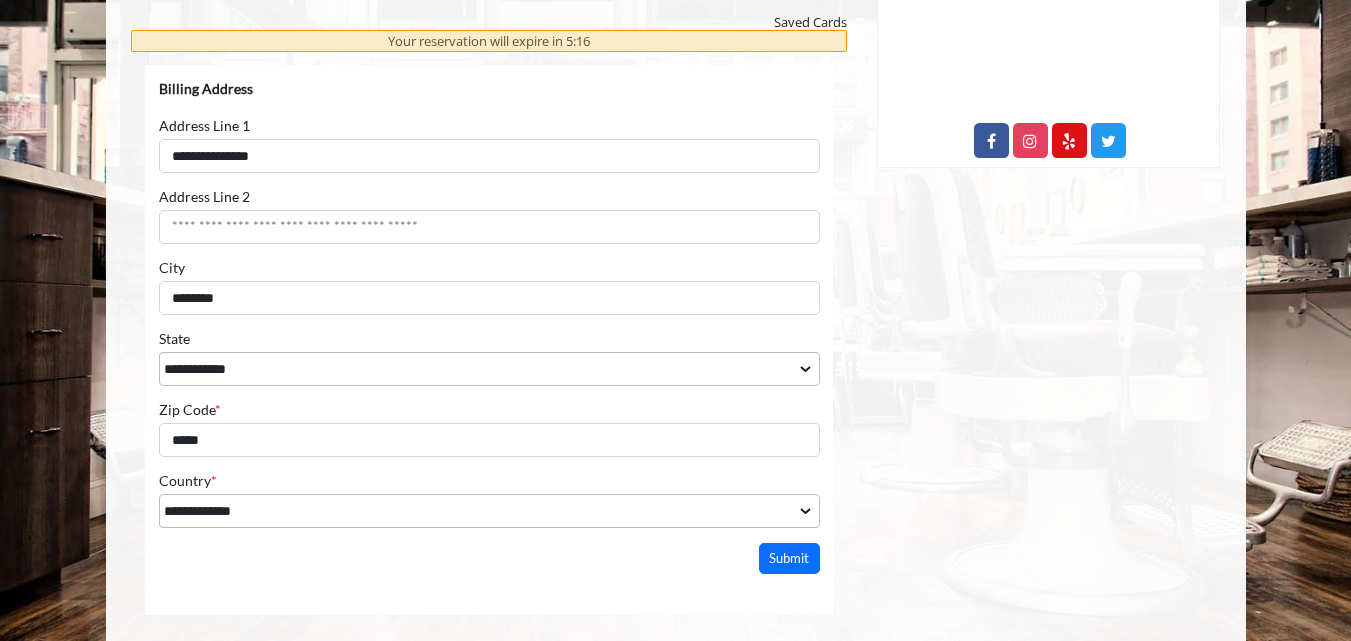 scroll, scrollTop: 1179, scrollLeft: 0, axis: vertical 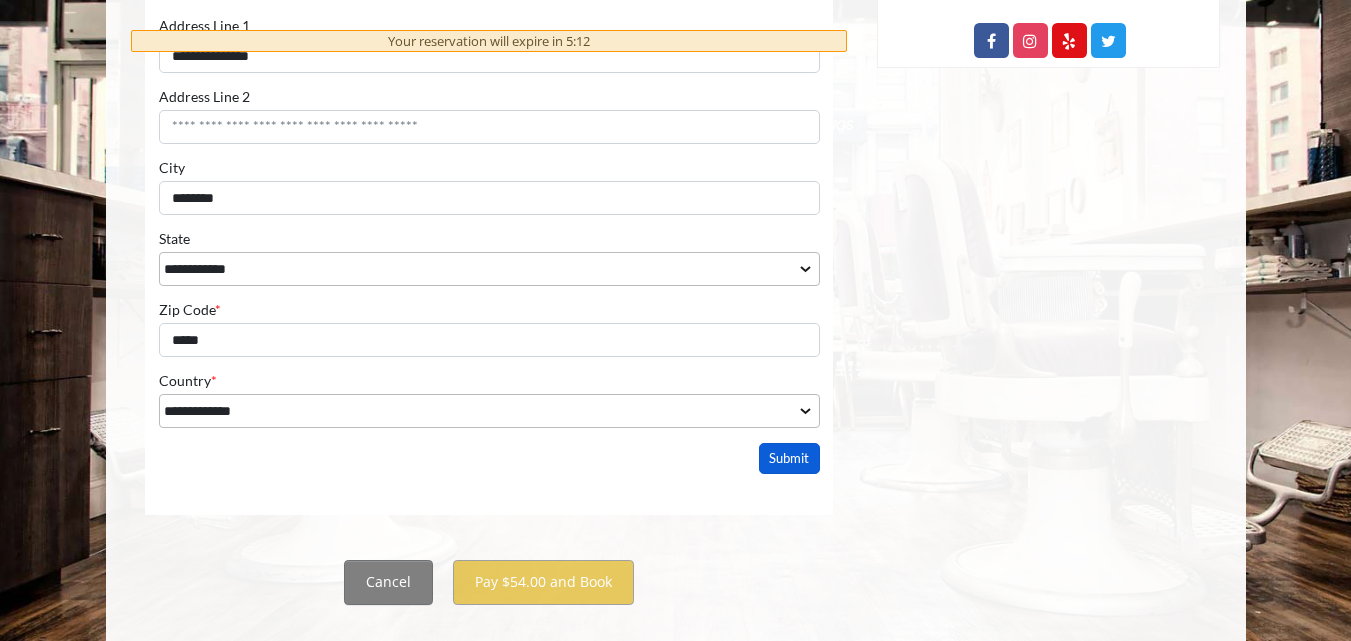 click on "Submit" at bounding box center [789, 458] 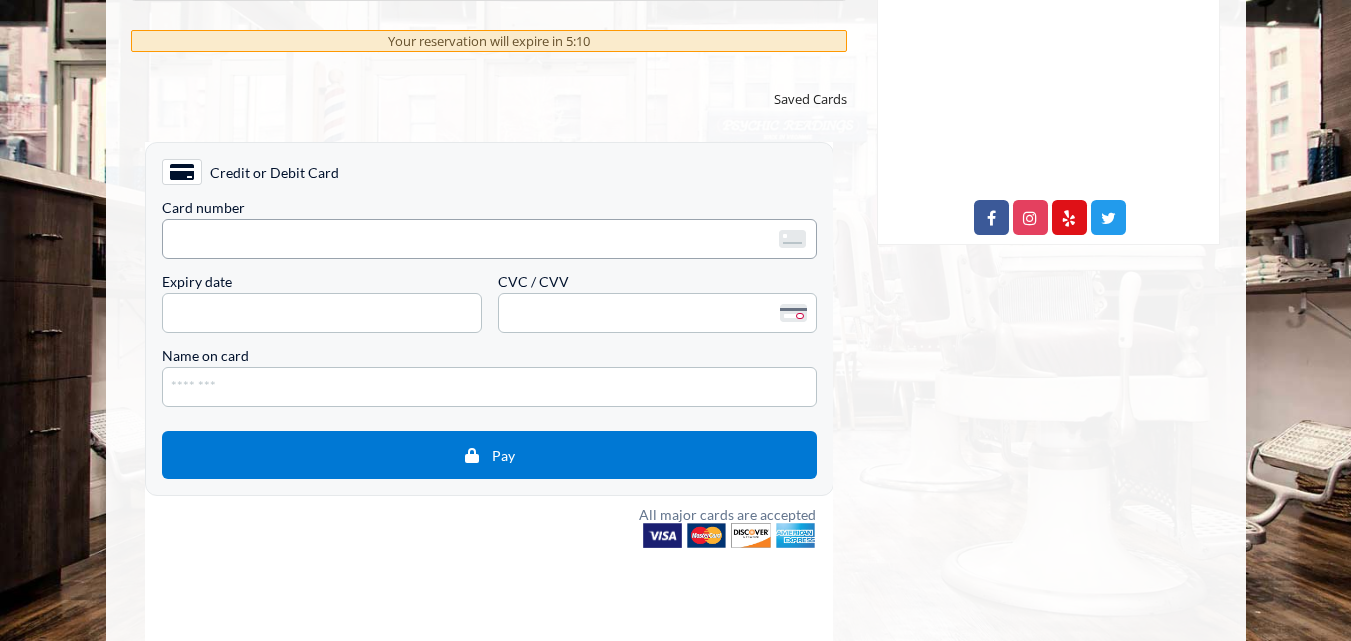 scroll, scrollTop: 979, scrollLeft: 0, axis: vertical 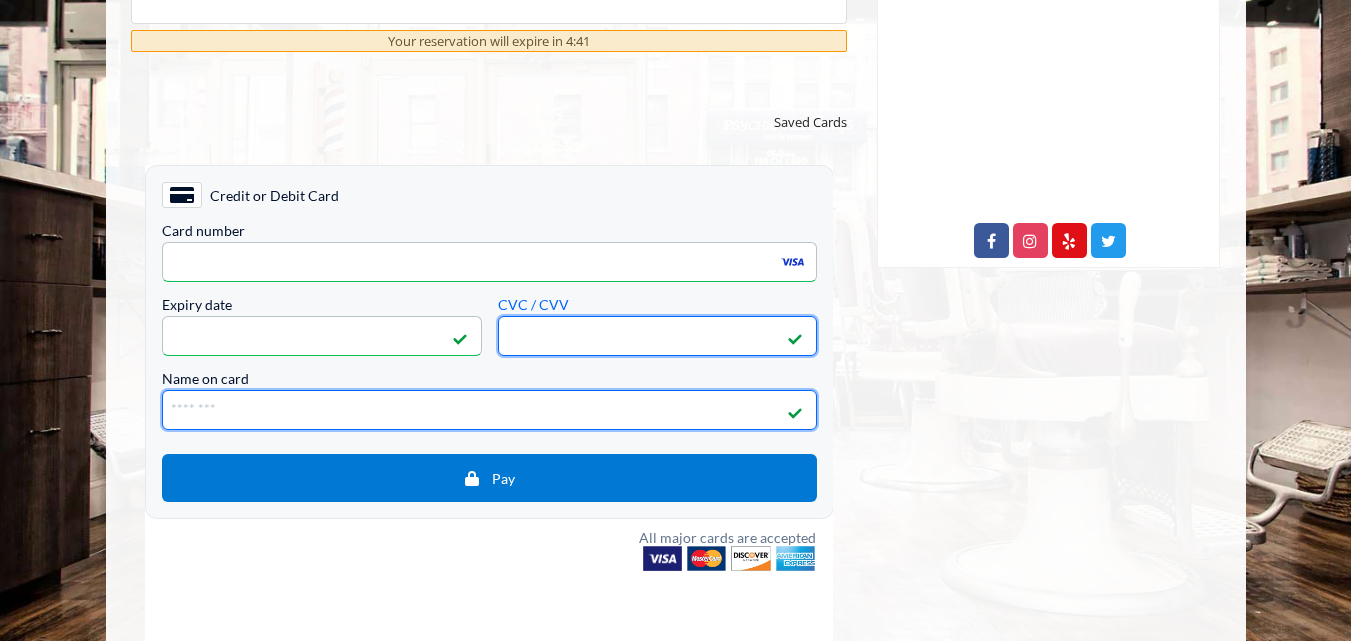 click on "Name on card" at bounding box center (488, 409) 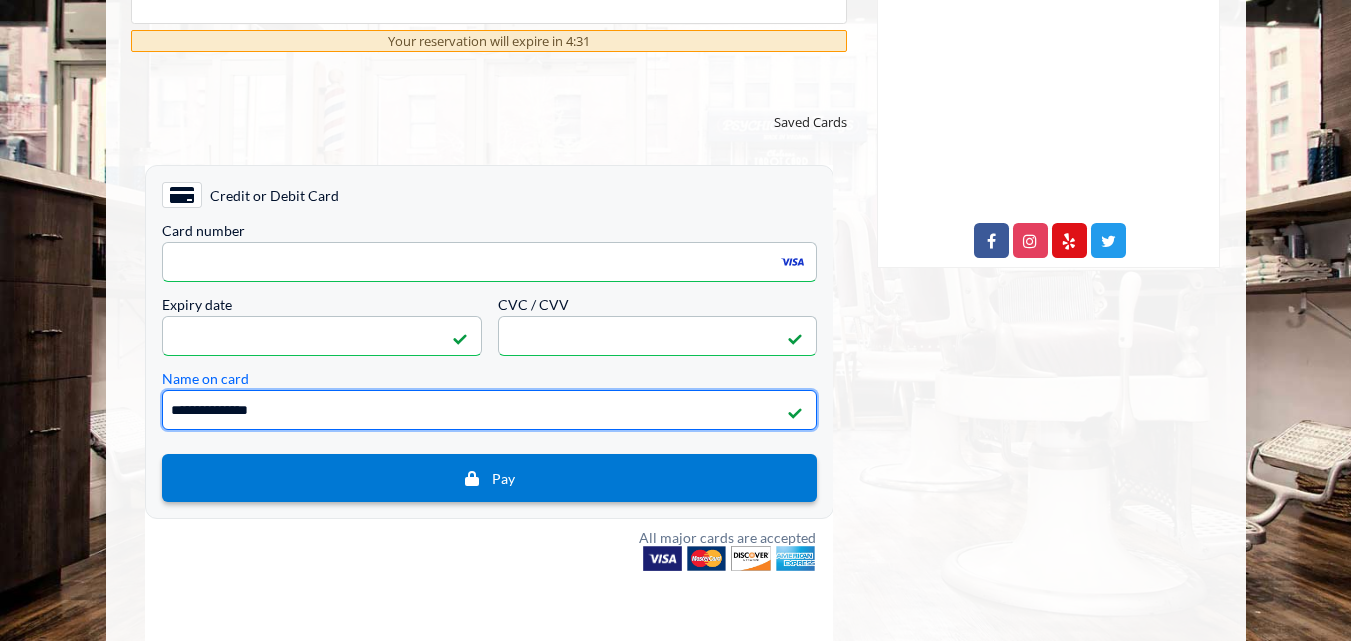 type on "**********" 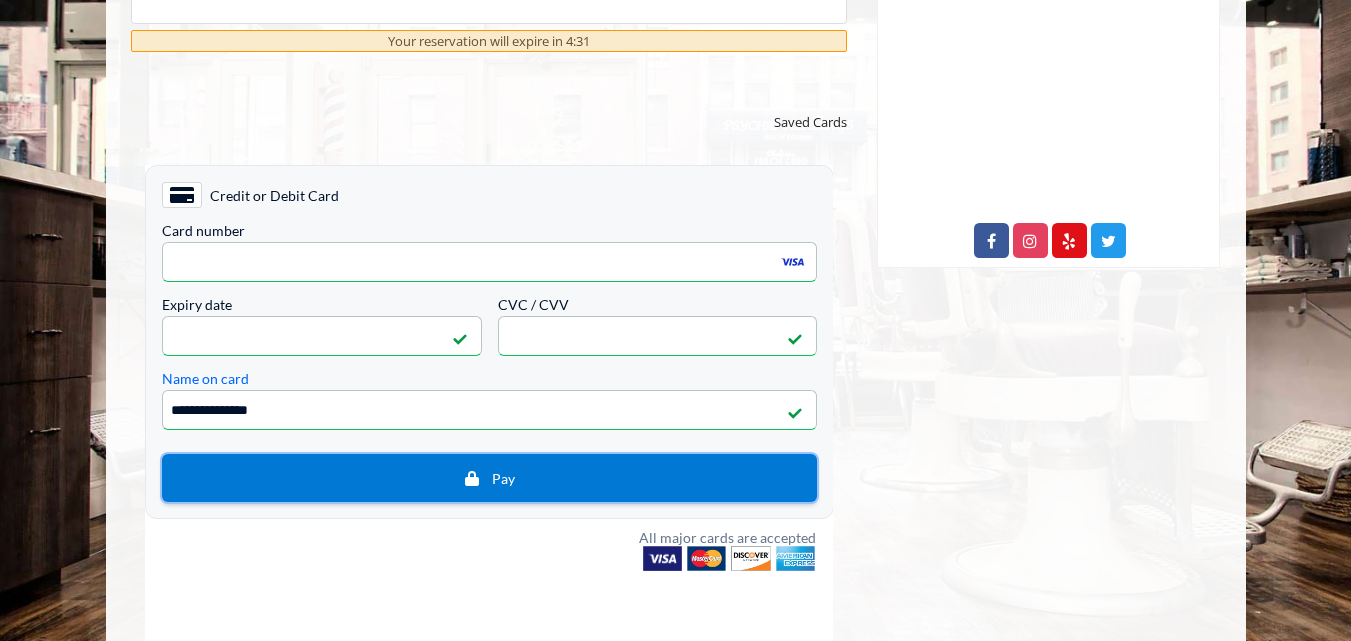 click on "Pay" at bounding box center [502, 477] 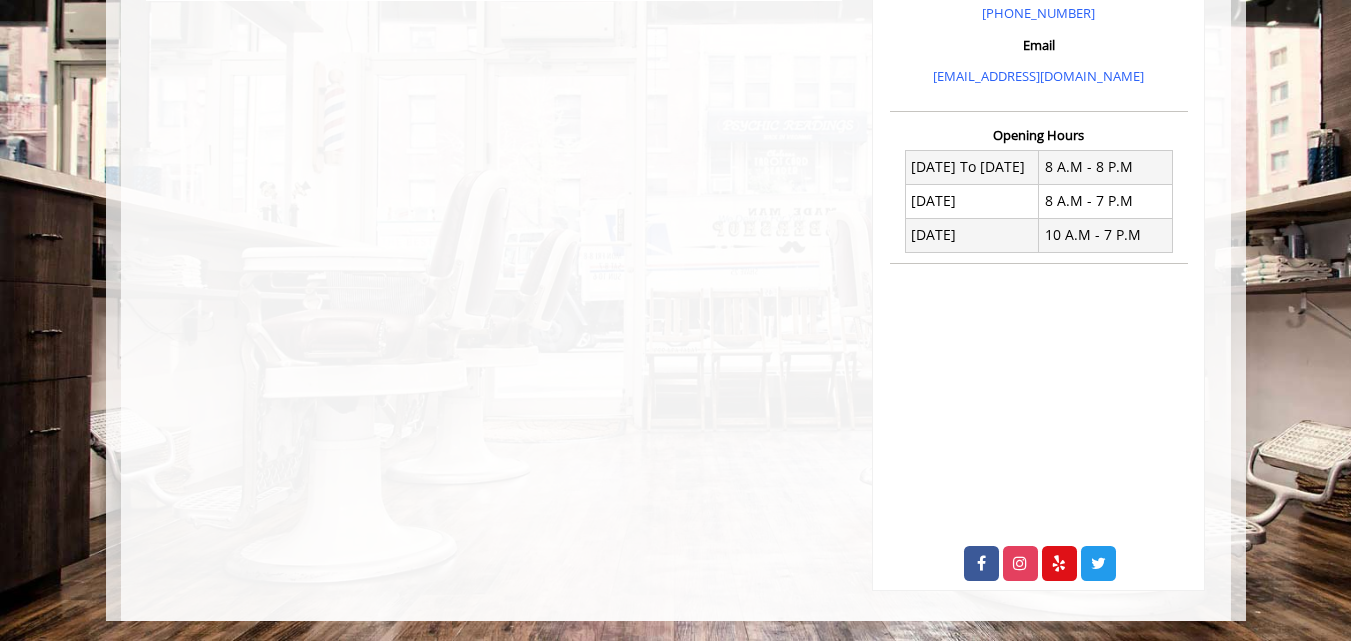 scroll, scrollTop: 0, scrollLeft: 0, axis: both 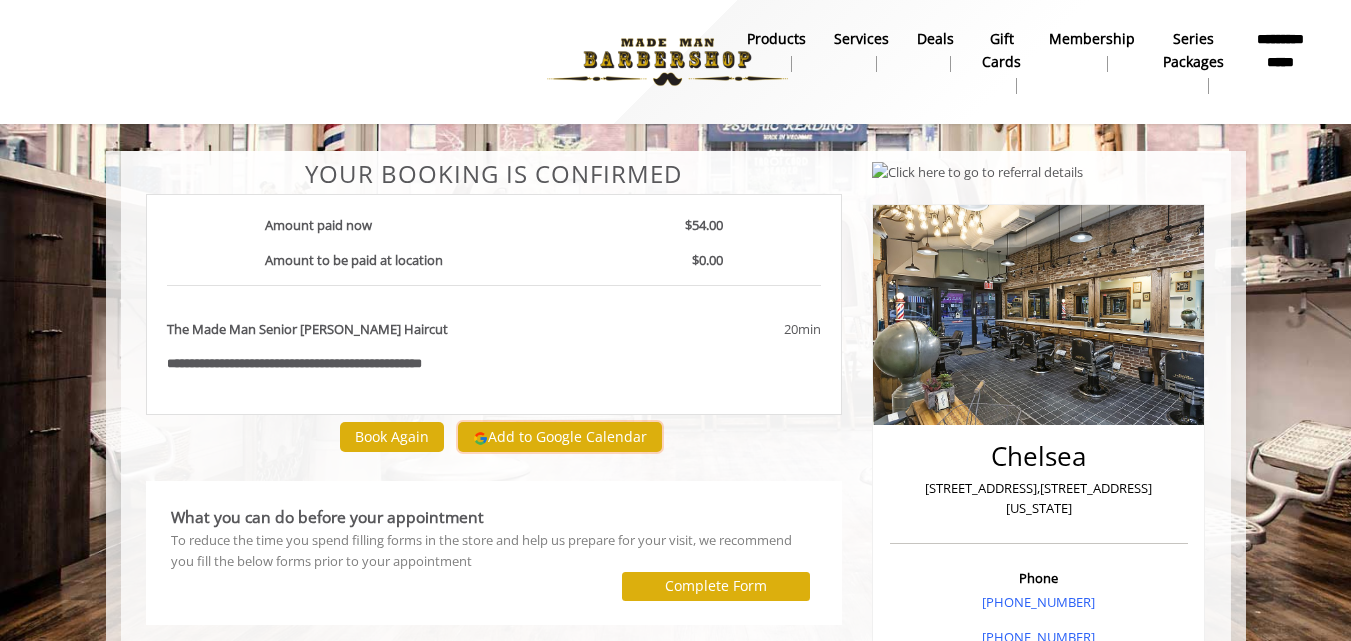 click on "Add to Google Calendar" at bounding box center (560, 437) 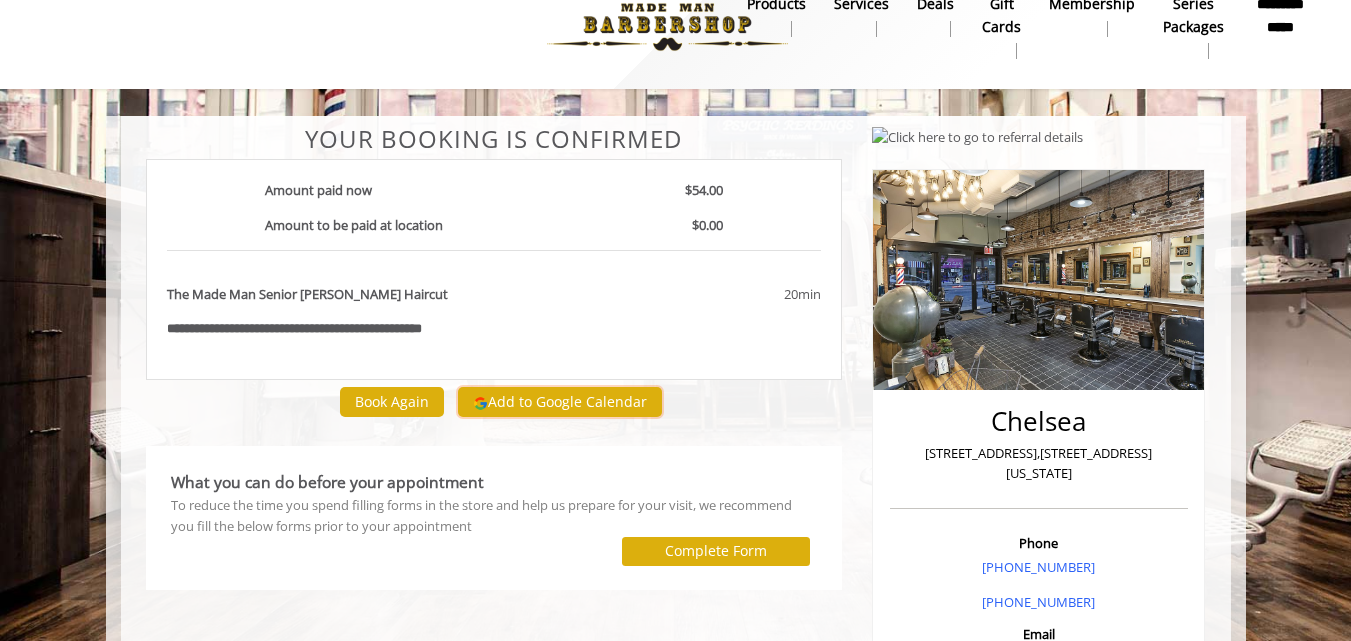 scroll, scrollTop: 0, scrollLeft: 0, axis: both 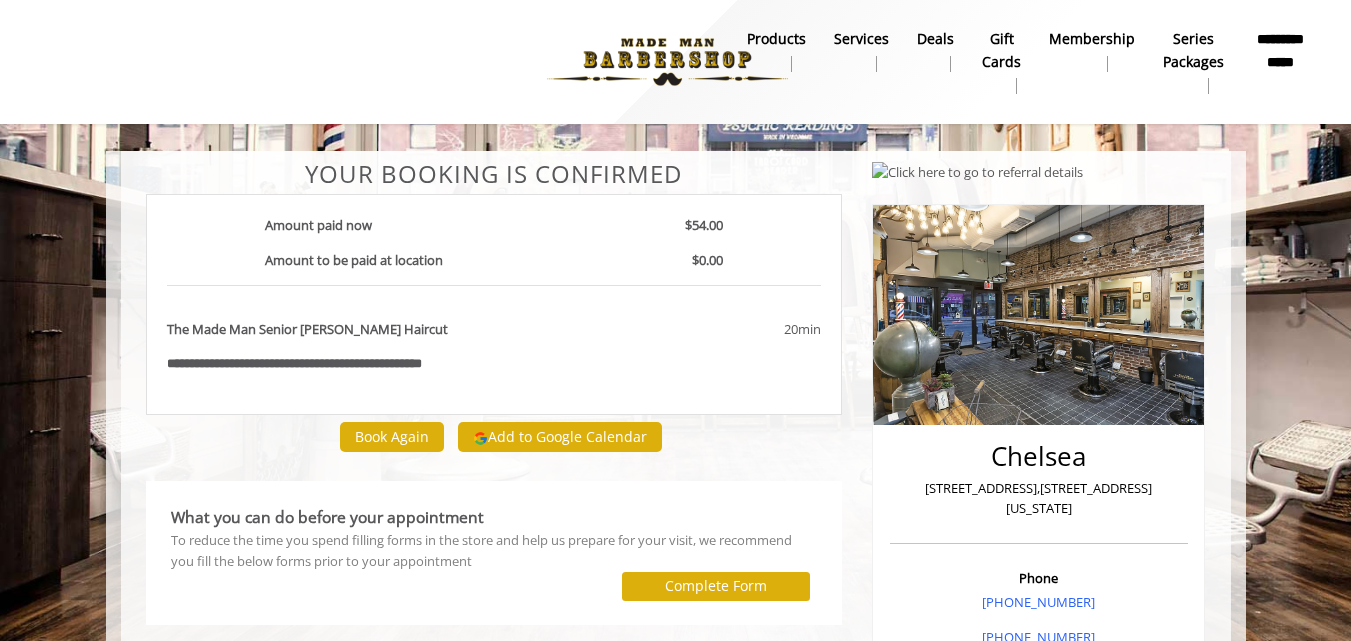 click on "**********" at bounding box center (1280, 50) 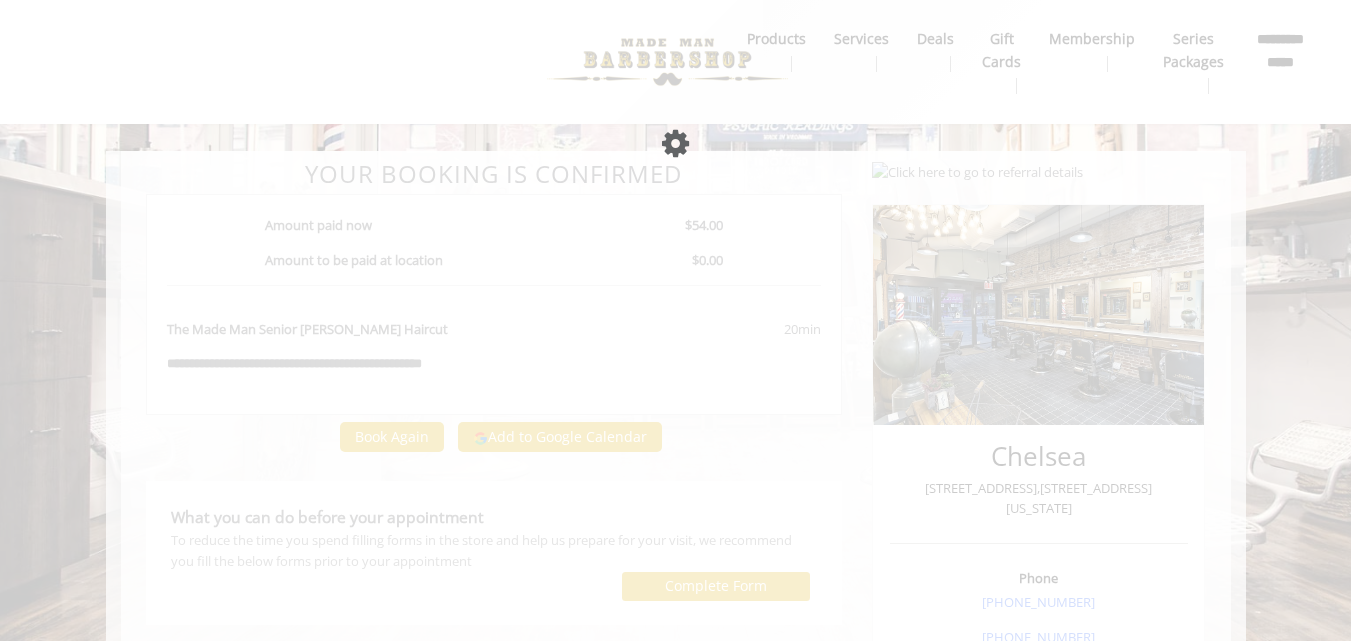 select on "***" 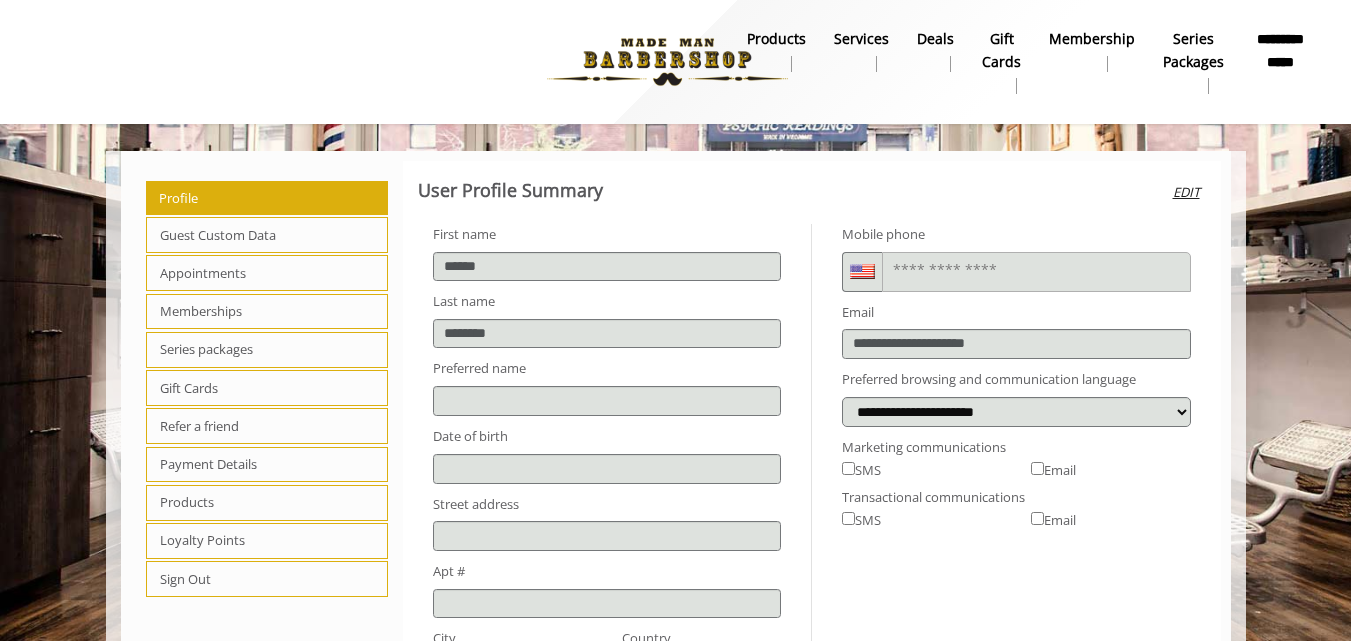 click on "Payment Details" at bounding box center (267, 465) 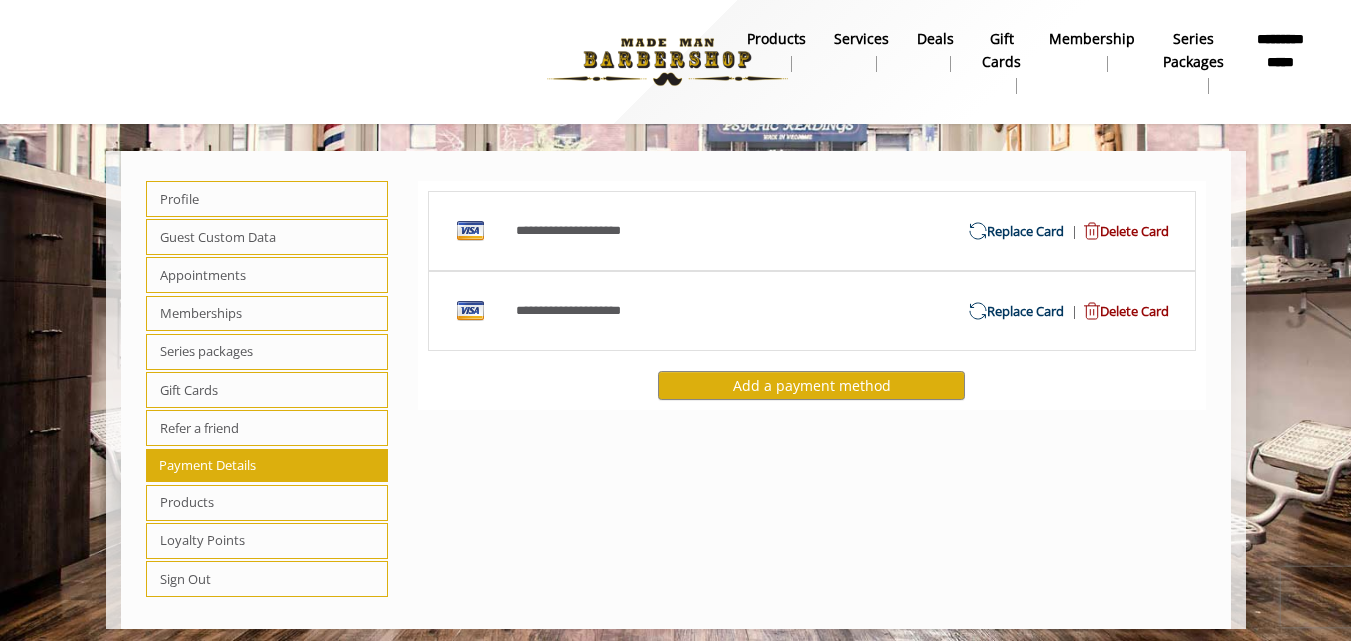 click on "Delete Card" 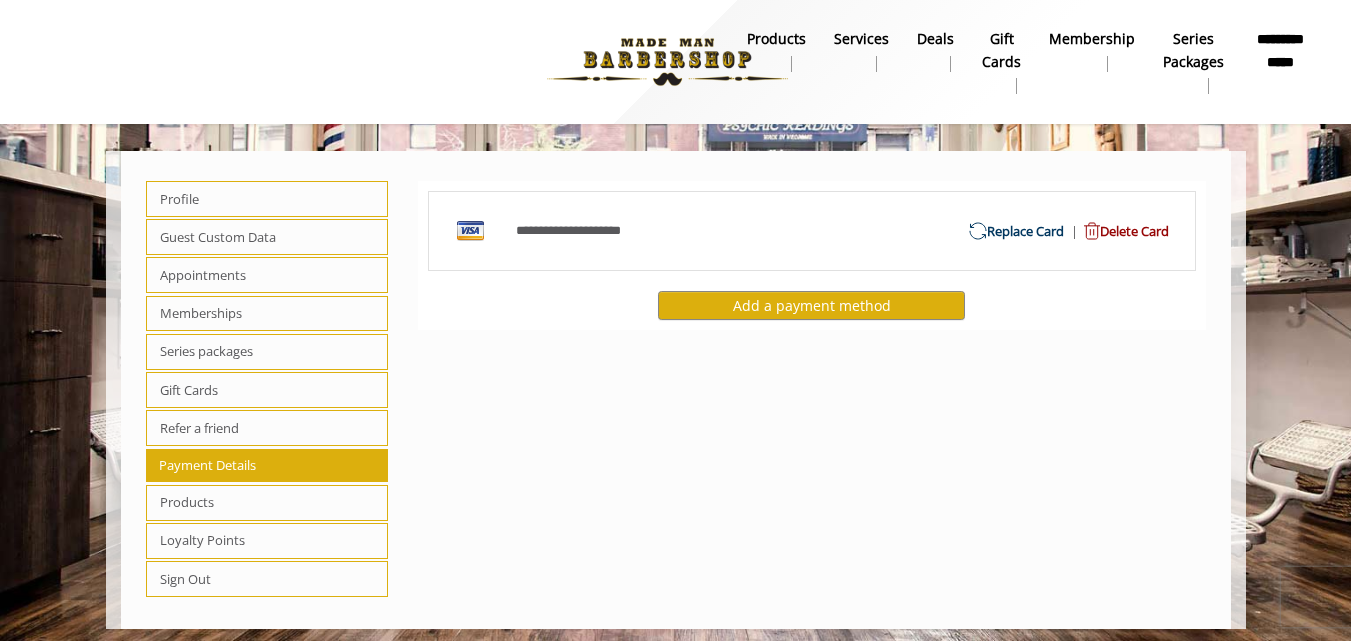 click on "Appointments" at bounding box center [267, 275] 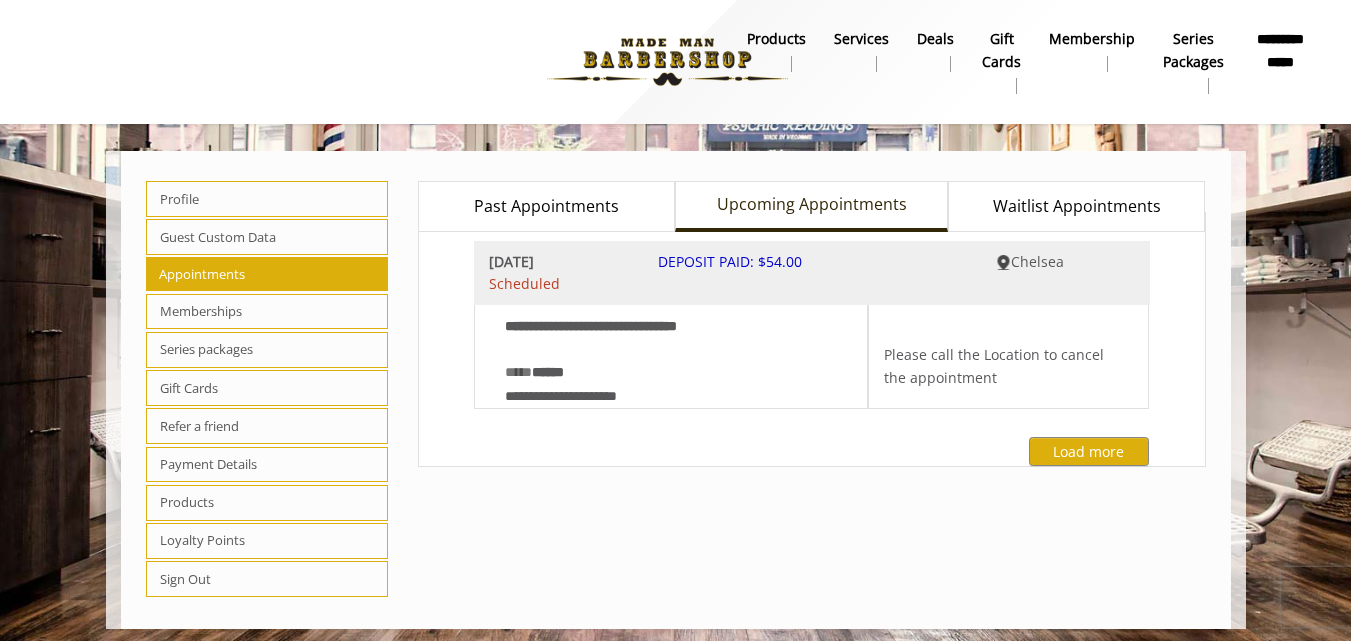 click on "Past Appointments" at bounding box center (546, 207) 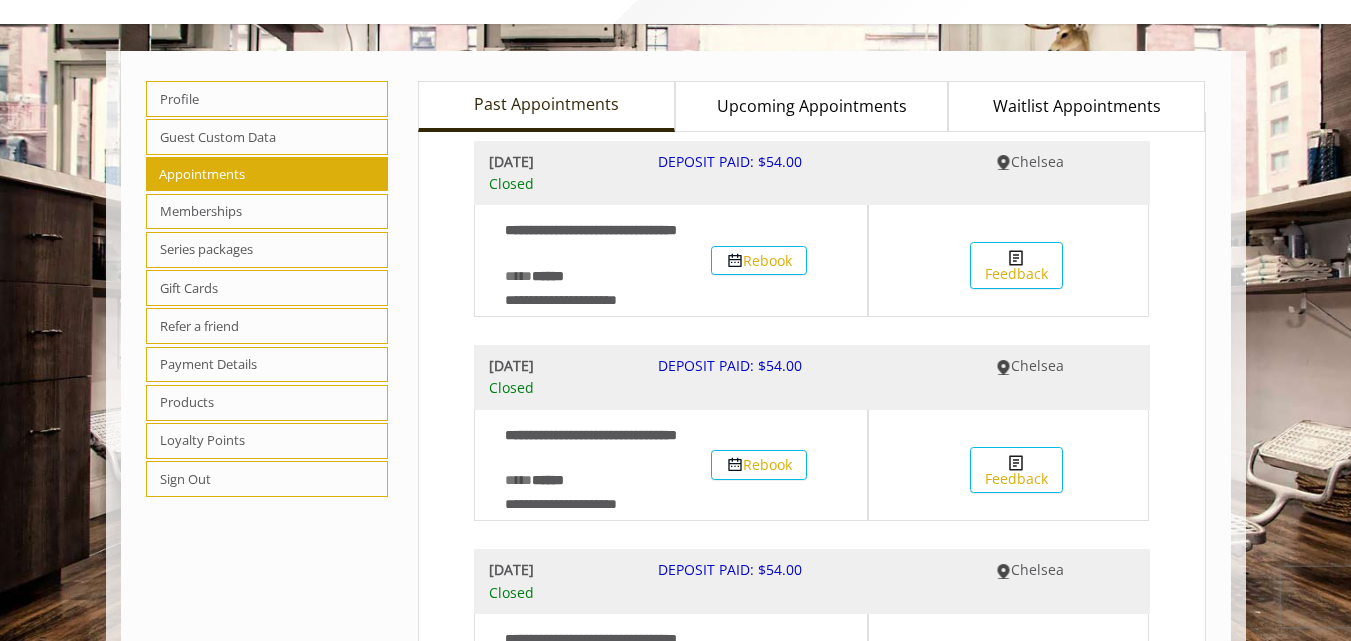 scroll, scrollTop: 0, scrollLeft: 0, axis: both 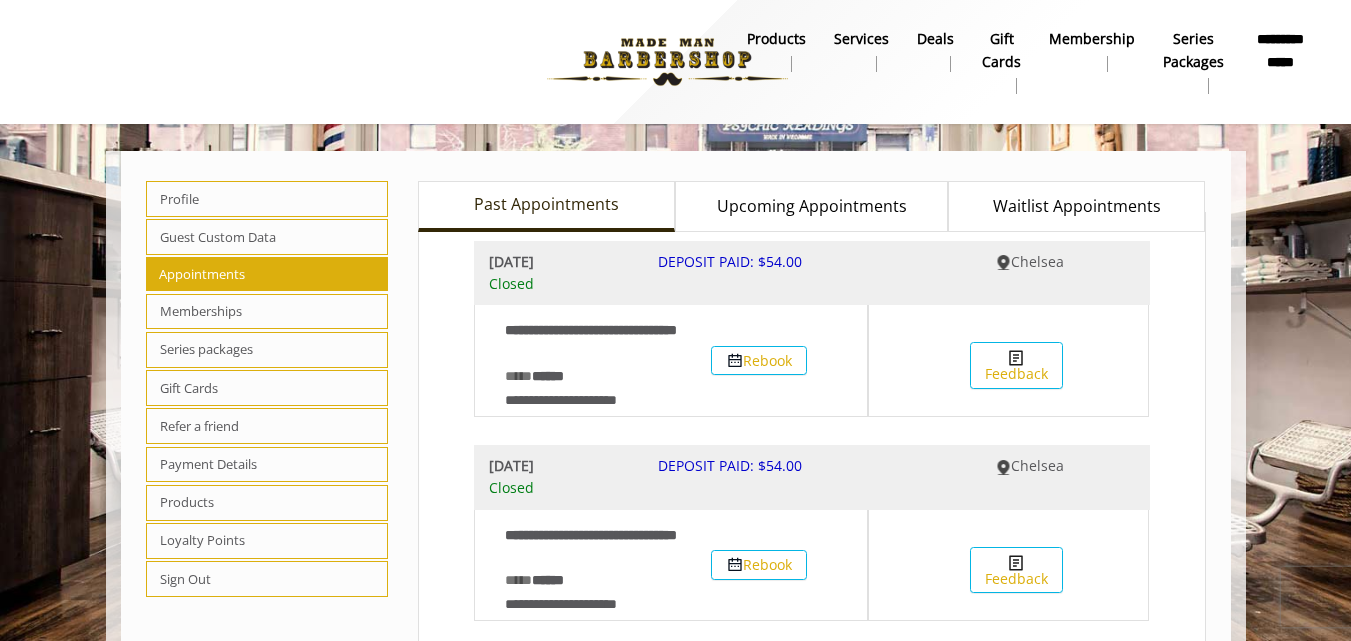 click on "Upcoming Appointments" at bounding box center (812, 207) 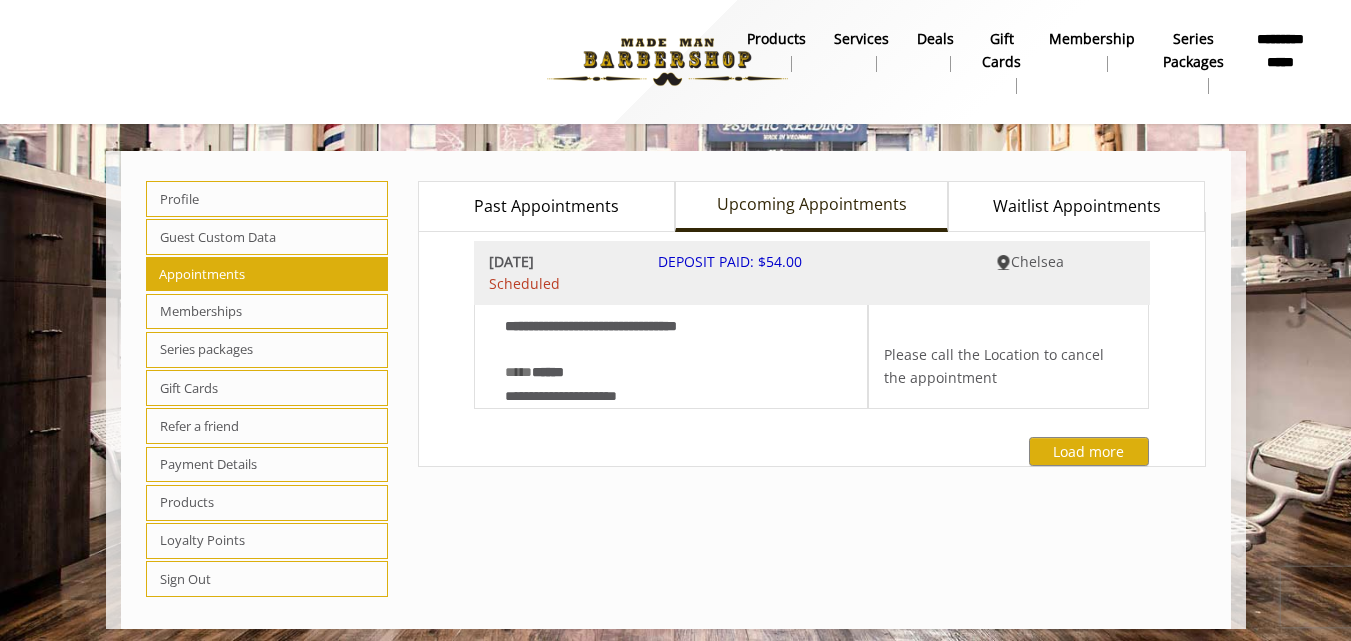 click on "Past Appointments" at bounding box center (546, 207) 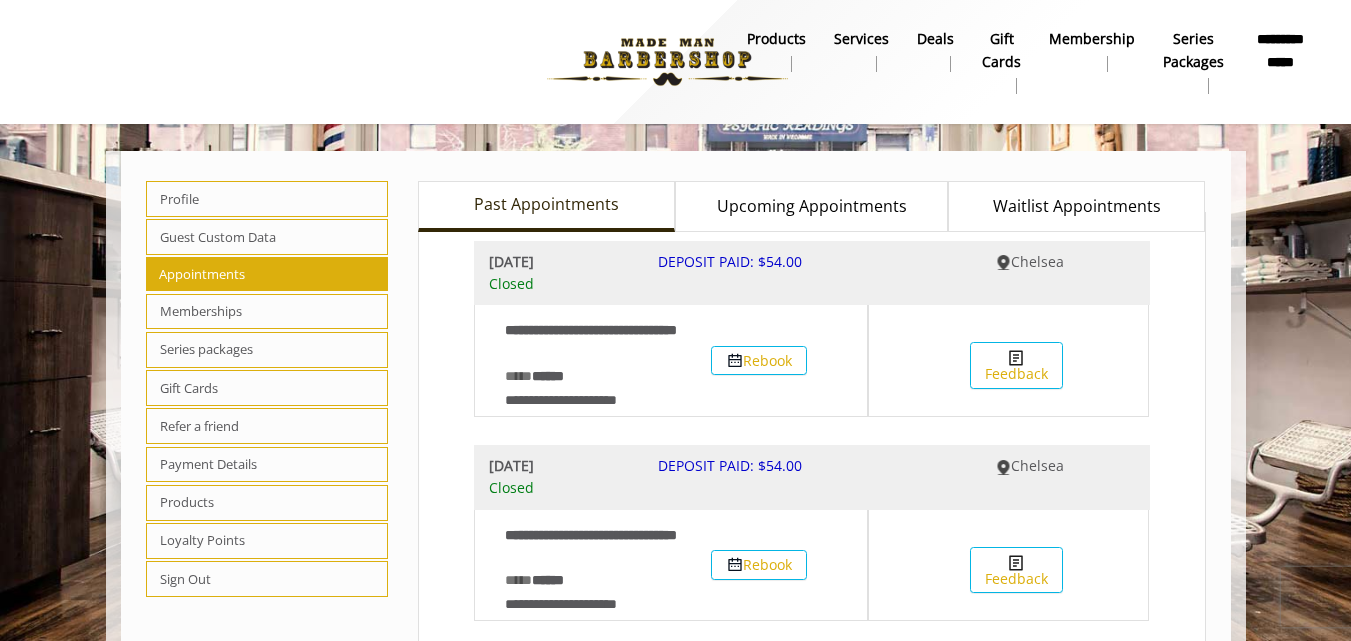 click on "Upcoming Appointments" at bounding box center (812, 207) 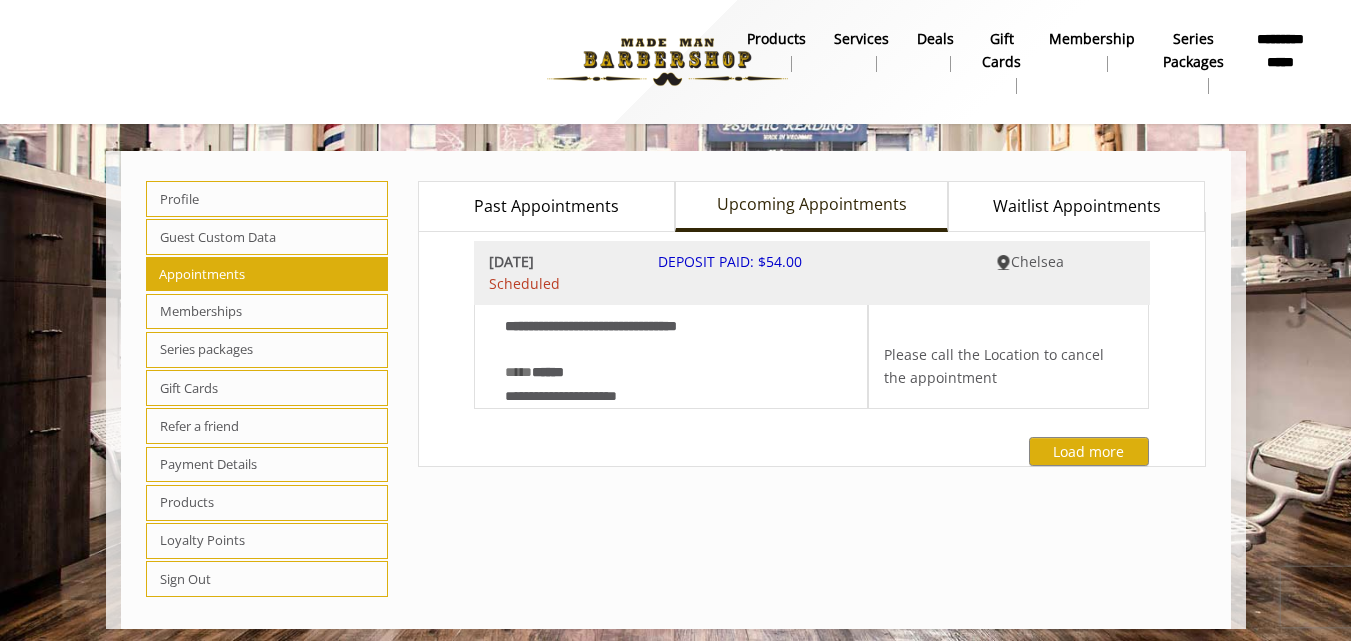 click on "Past Appointments" at bounding box center [546, 207] 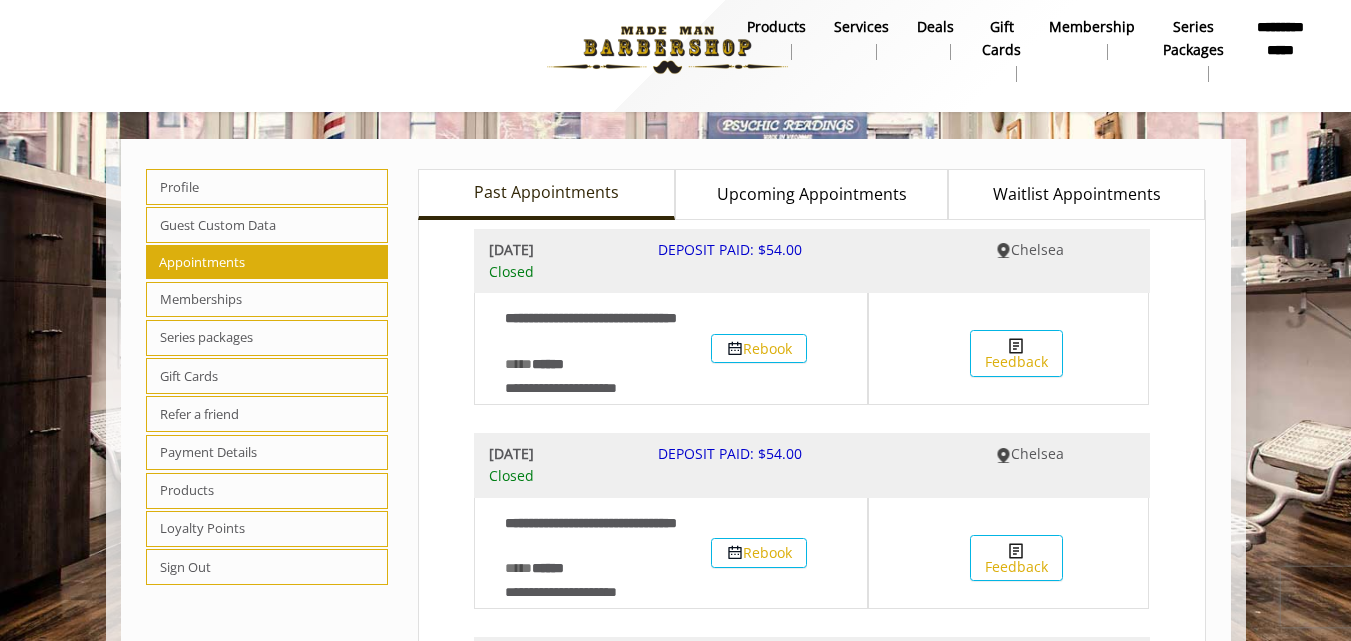 scroll, scrollTop: 0, scrollLeft: 0, axis: both 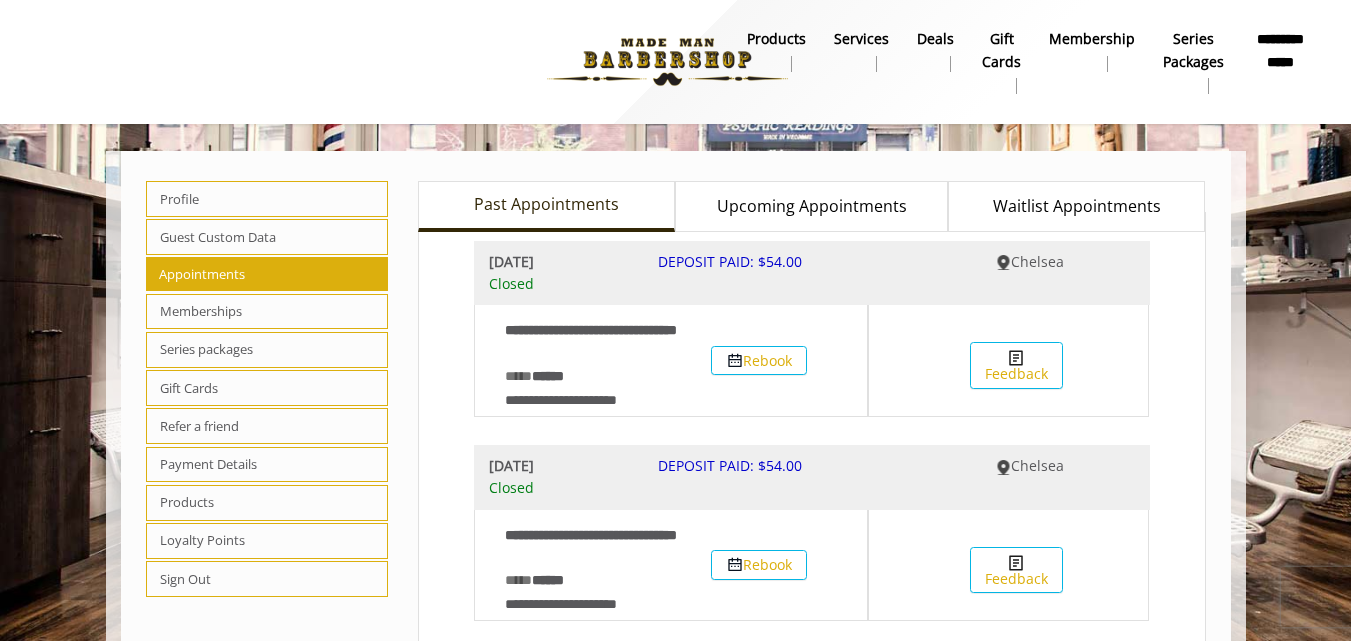 click on "Upcoming Appointments" at bounding box center (812, 207) 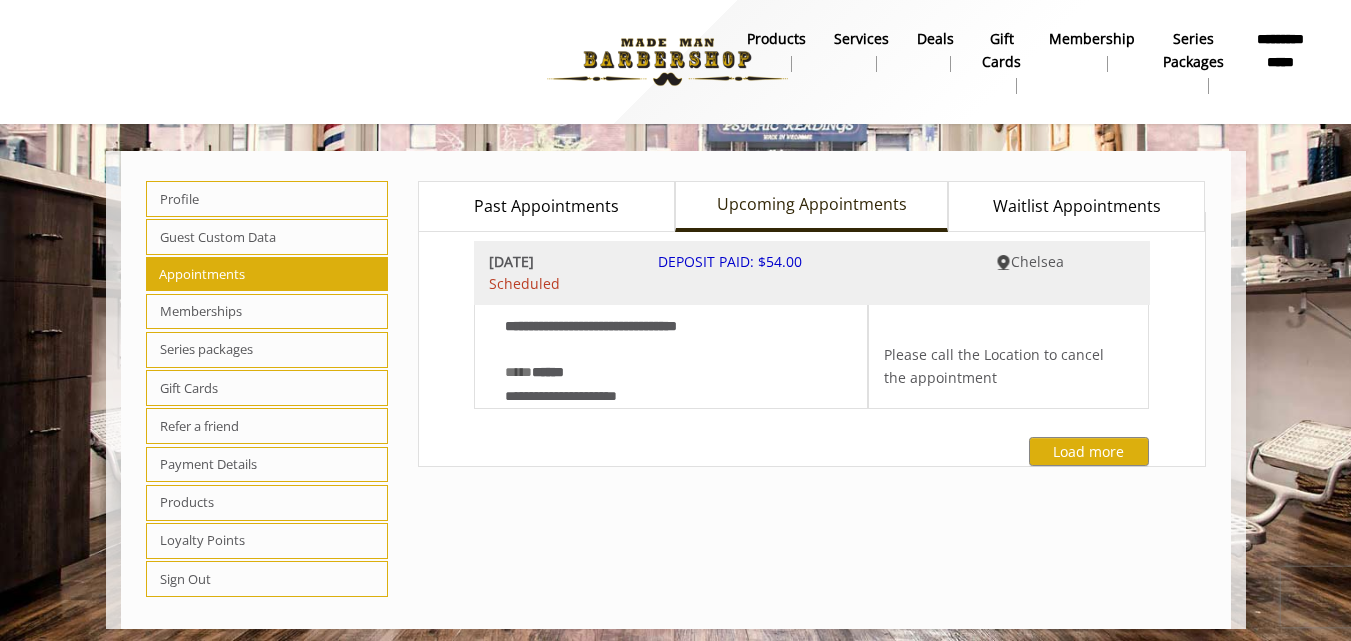 click on "Loyalty Points" at bounding box center (267, 541) 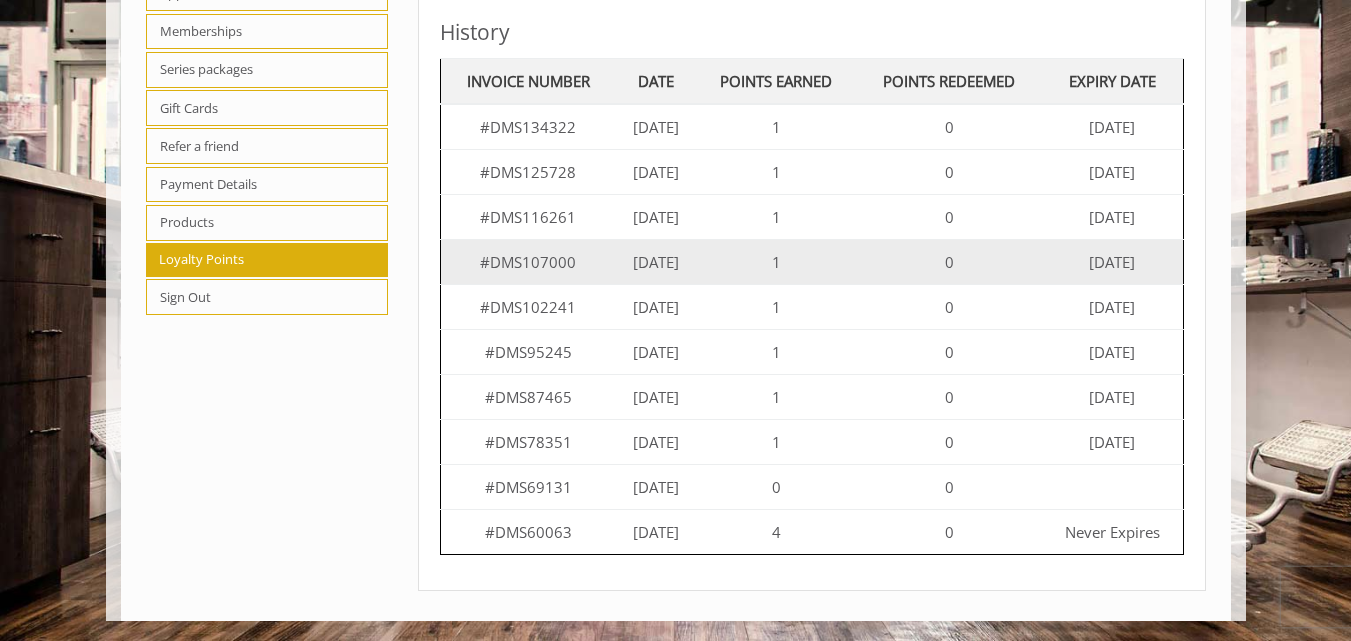 scroll, scrollTop: 0, scrollLeft: 0, axis: both 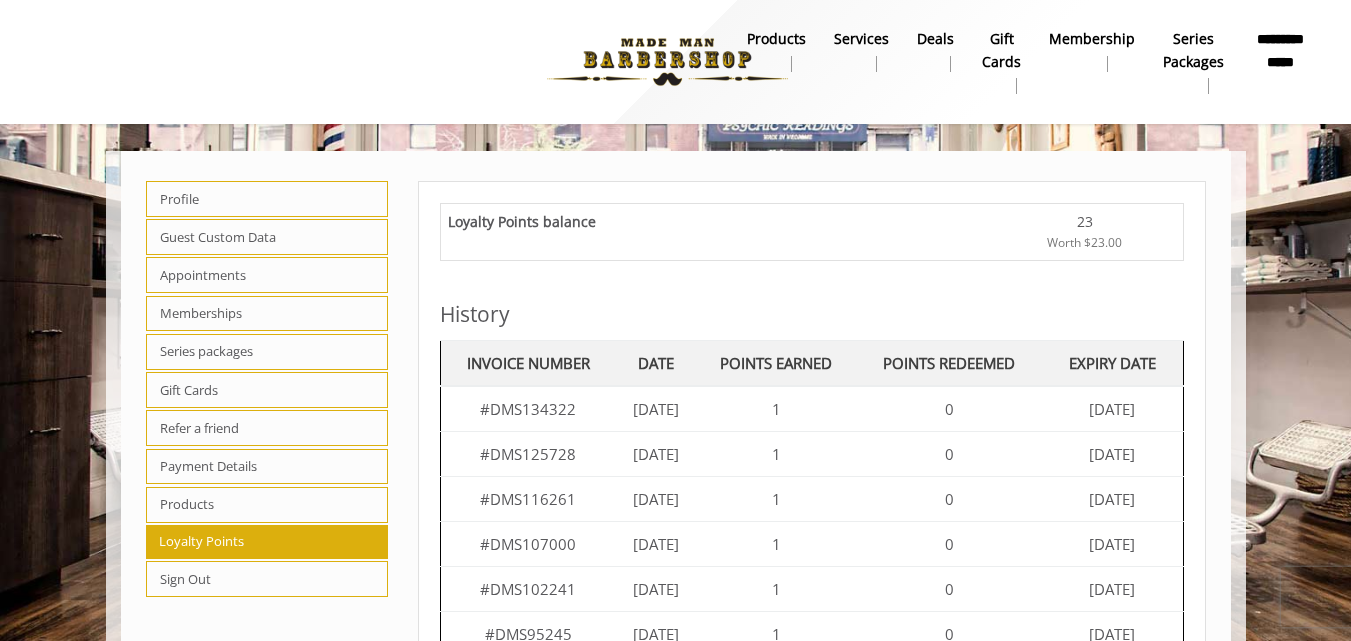 click on "**********" at bounding box center [1280, 50] 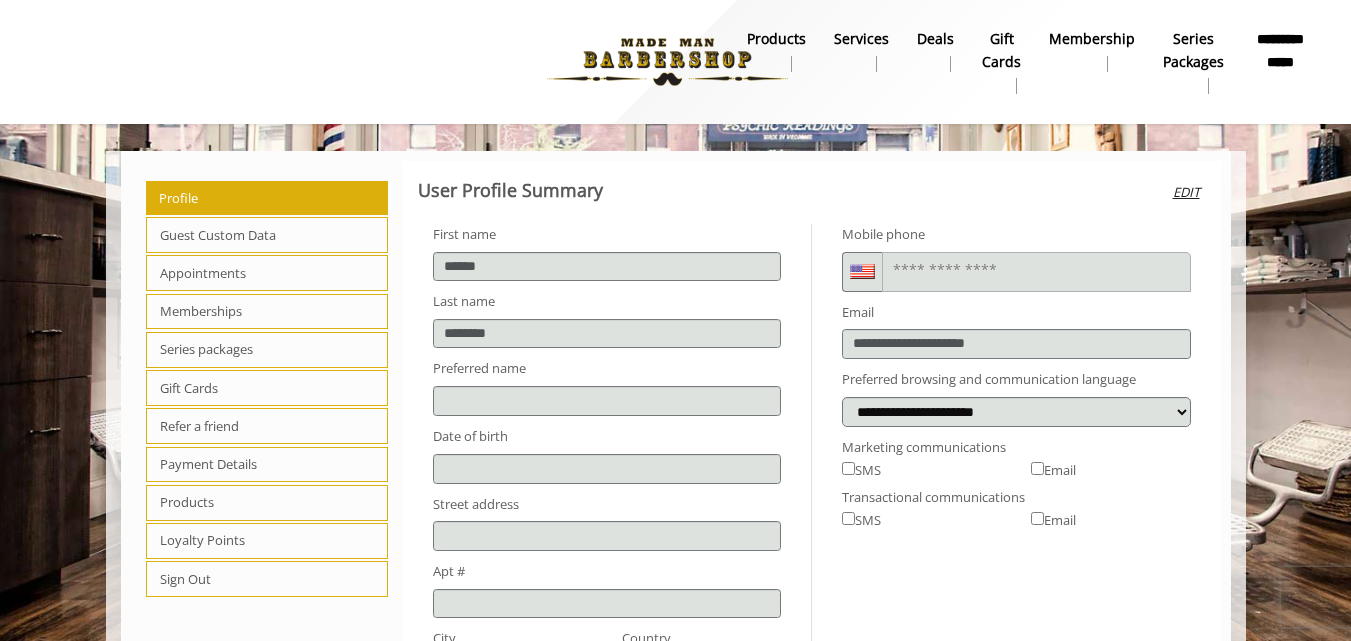 click on "Membership" at bounding box center [1092, 39] 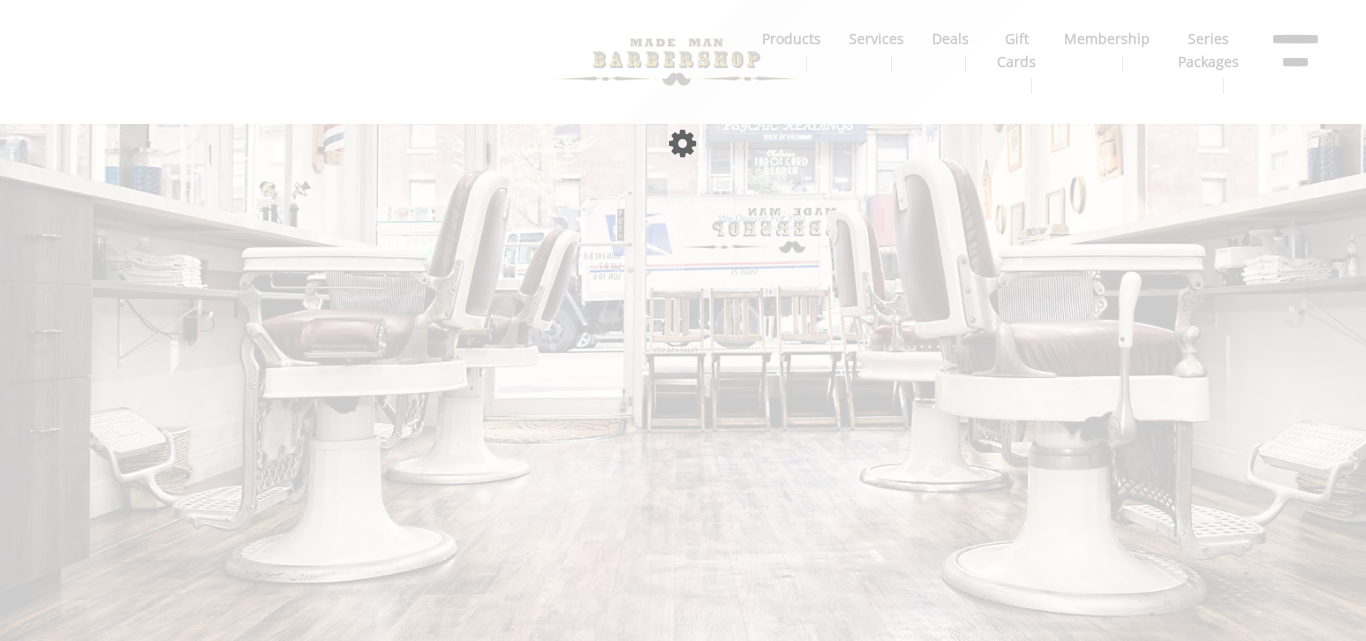scroll, scrollTop: 0, scrollLeft: 0, axis: both 